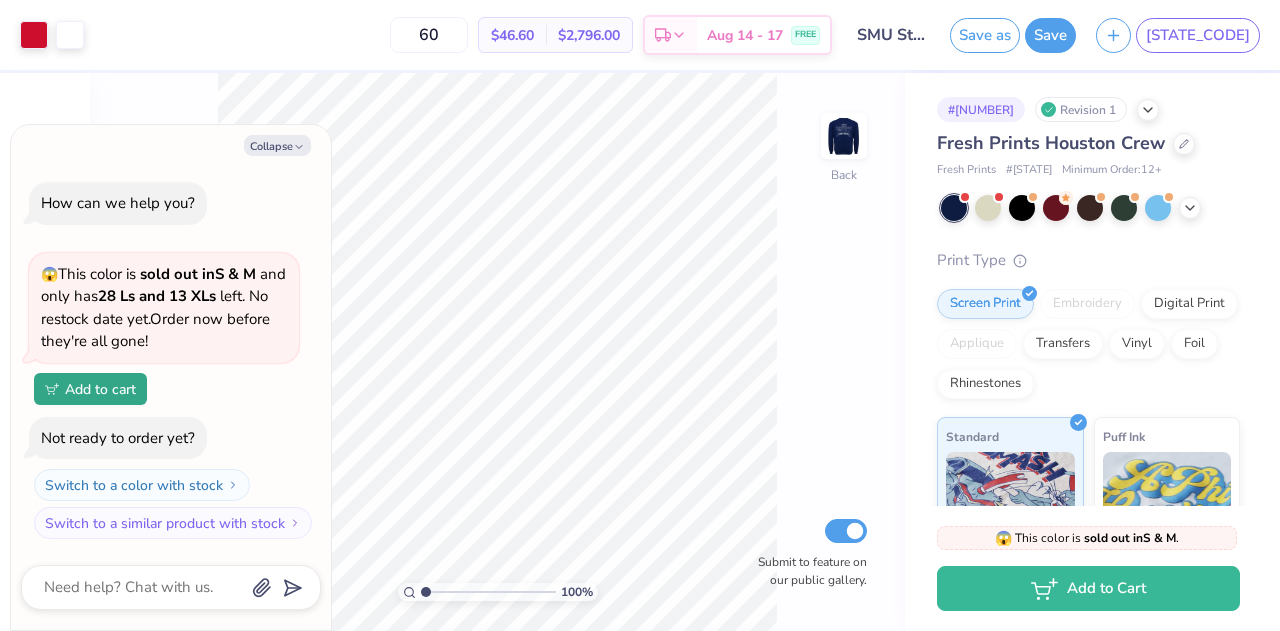 scroll, scrollTop: 0, scrollLeft: 0, axis: both 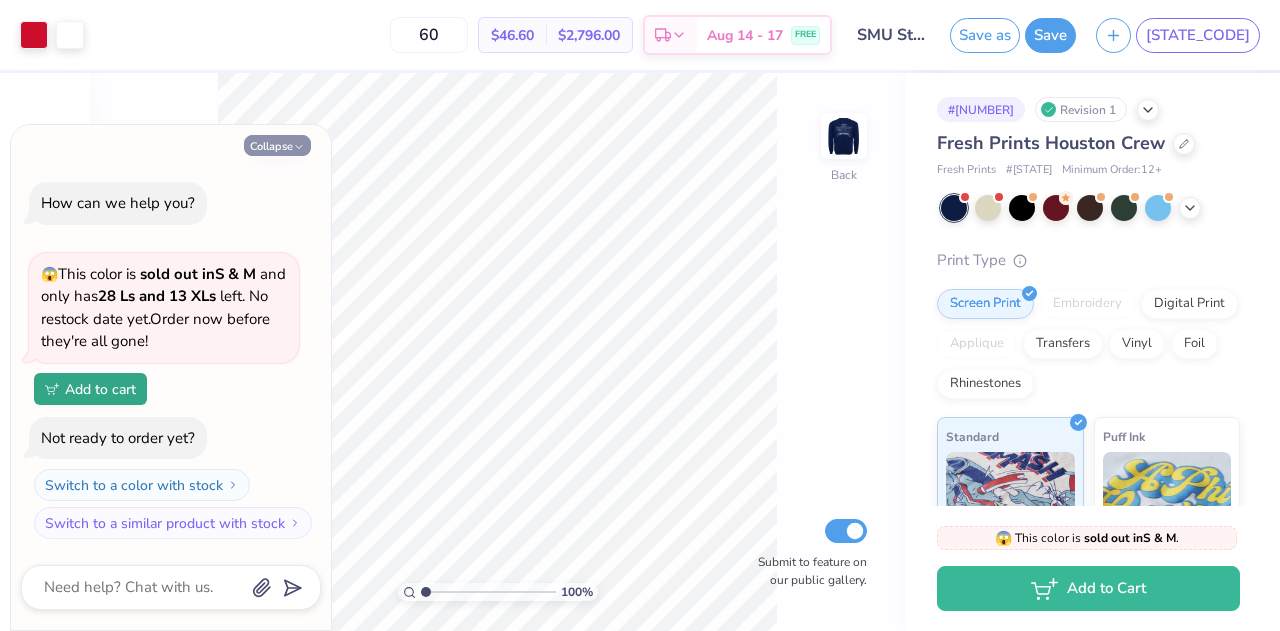 click on "Collapse" at bounding box center [277, 145] 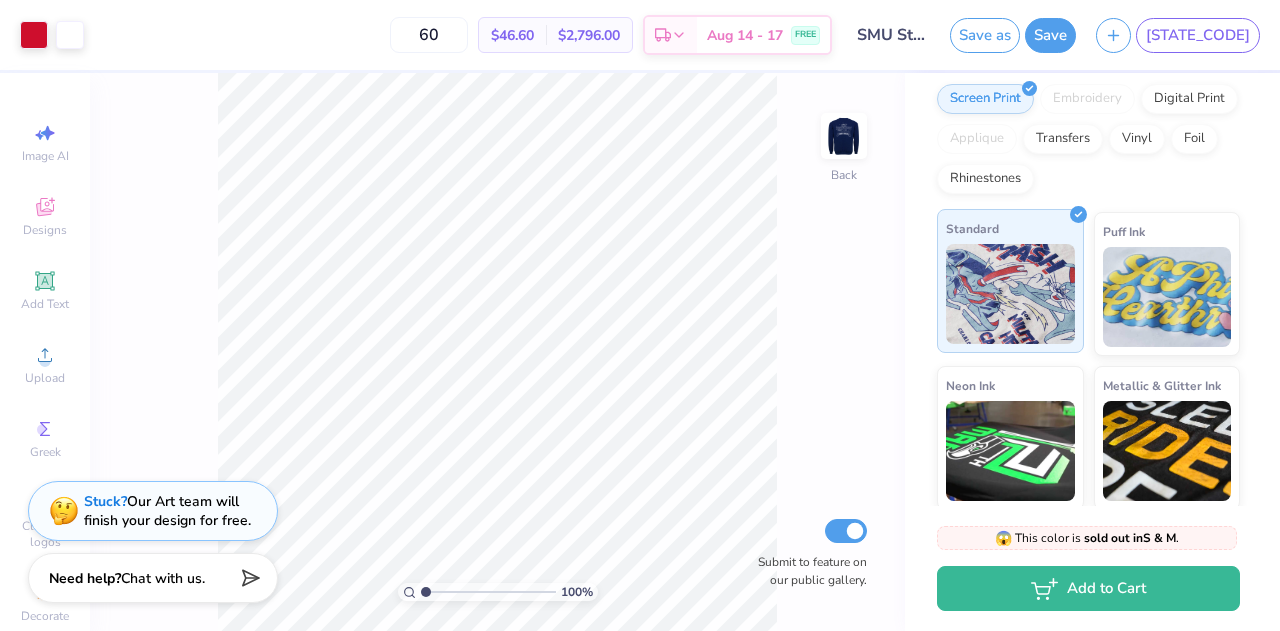 scroll, scrollTop: 362, scrollLeft: 0, axis: vertical 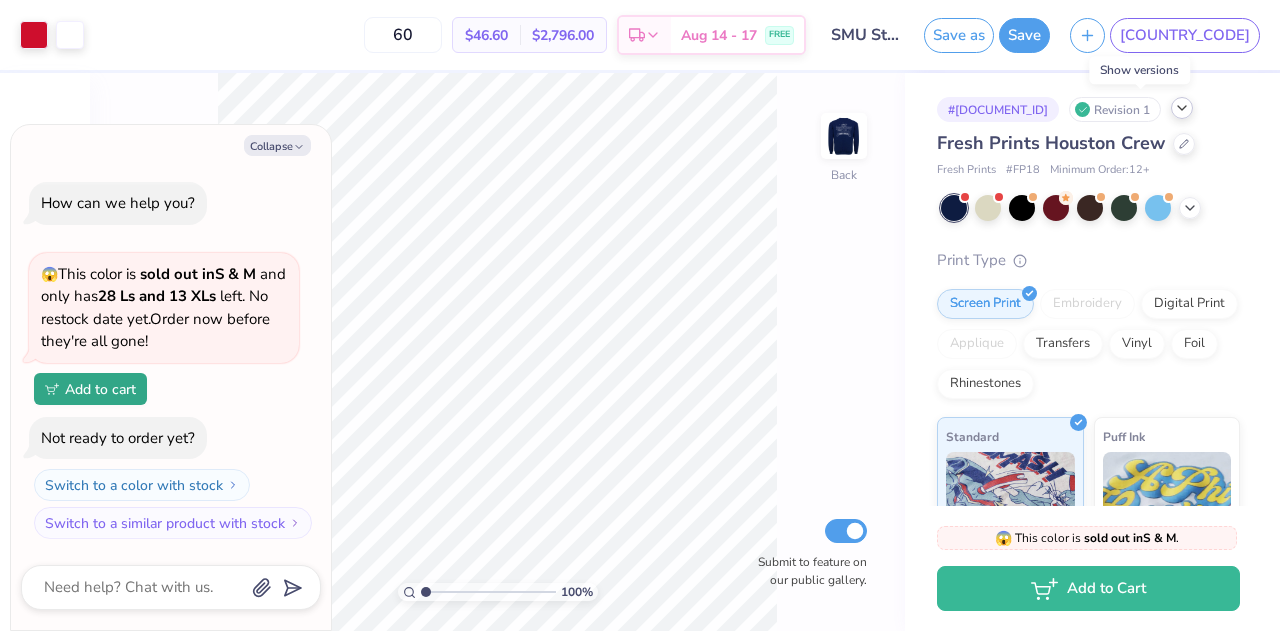 click 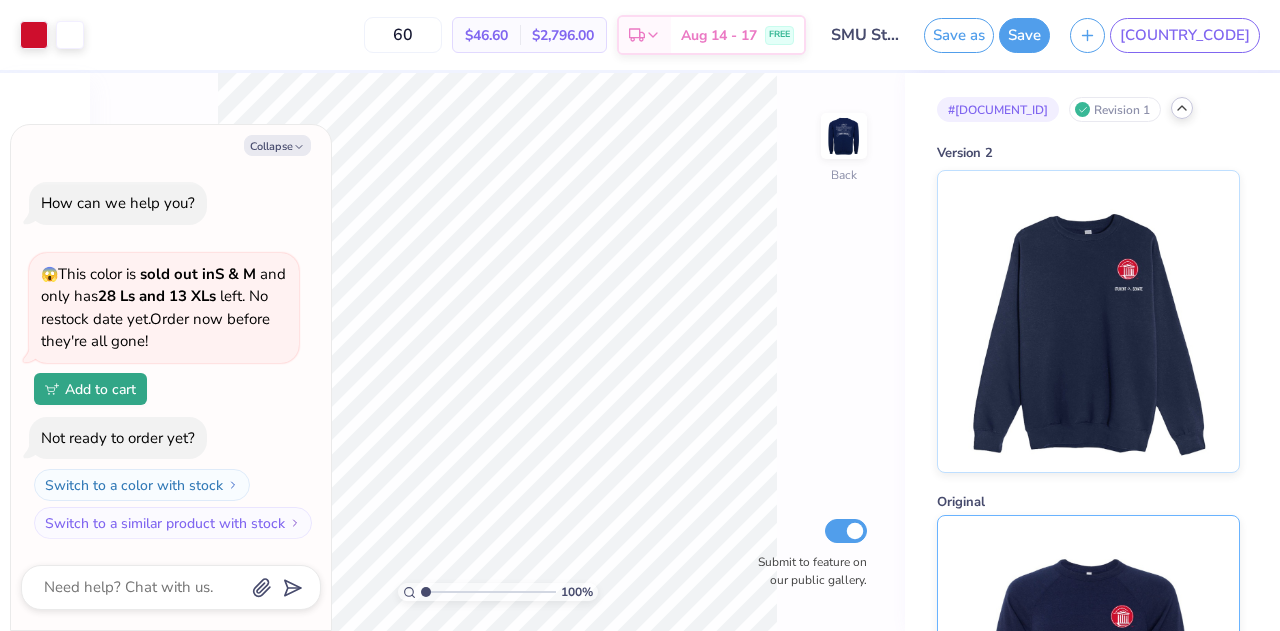 scroll, scrollTop: 172, scrollLeft: 0, axis: vertical 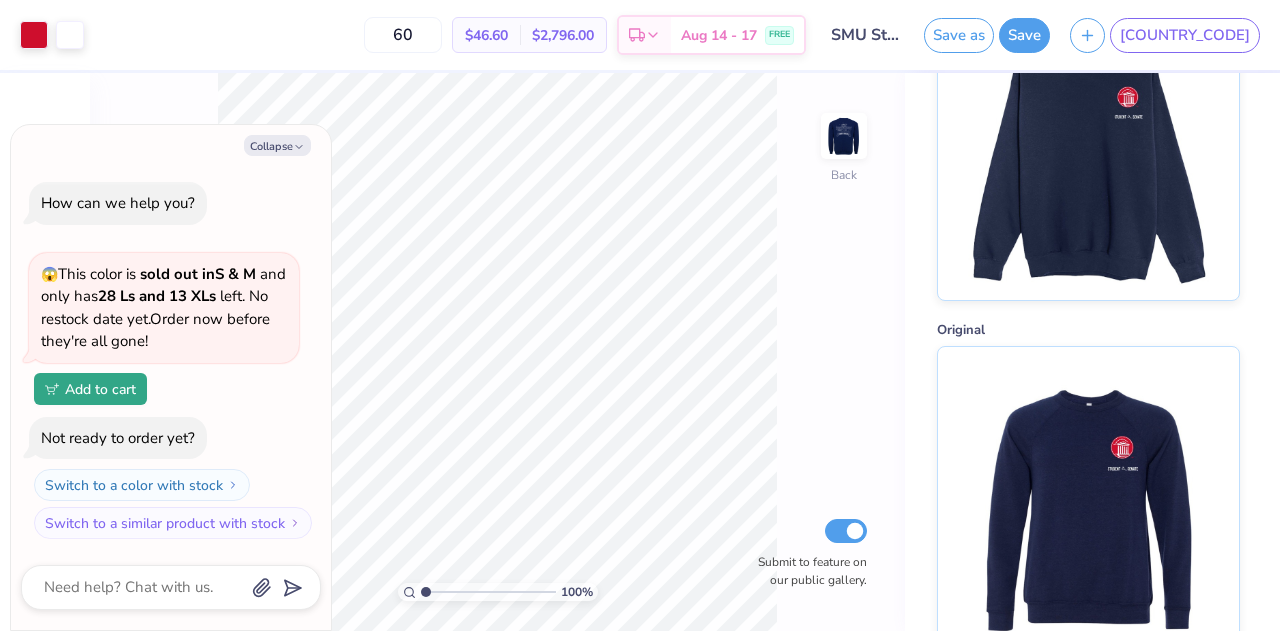 click on "# 490222A Revision 1 Version 2 Original" at bounding box center [1092, 275] 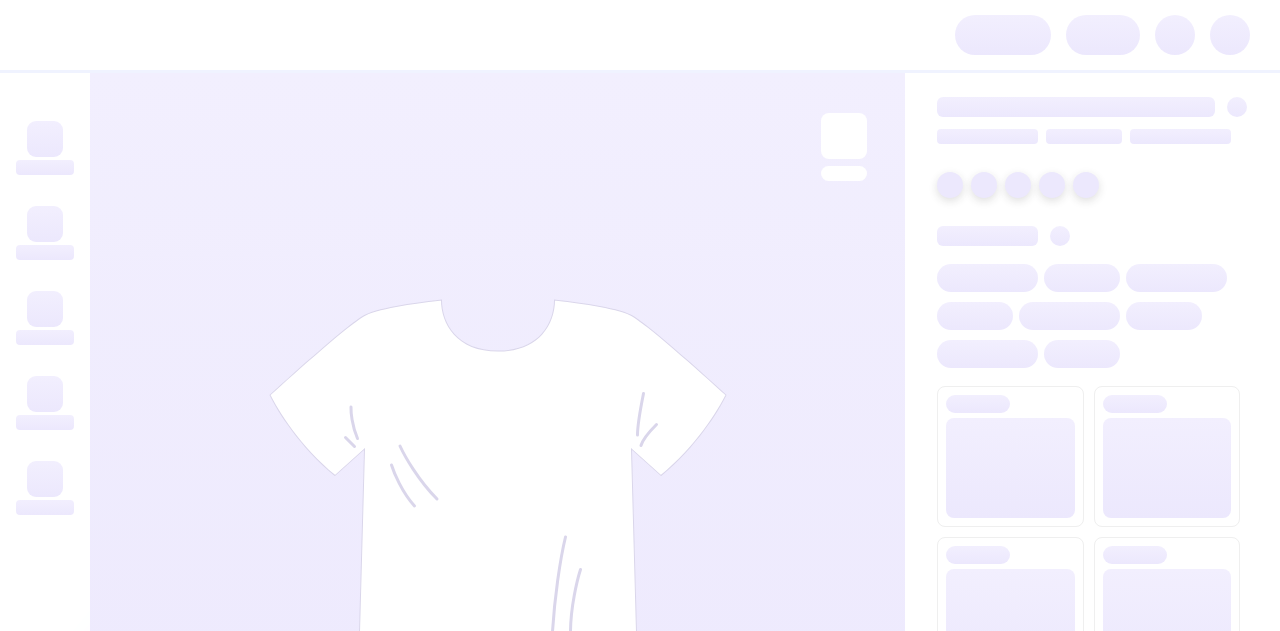 scroll, scrollTop: 0, scrollLeft: 0, axis: both 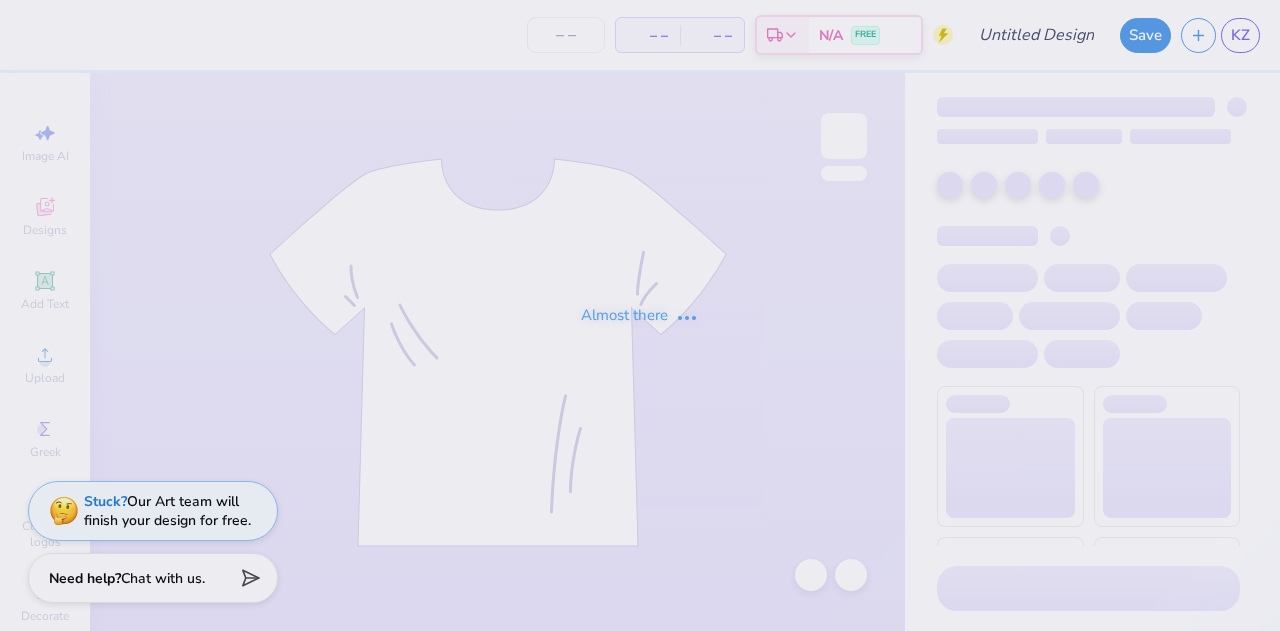 type on "SMU Student Senate (3)" 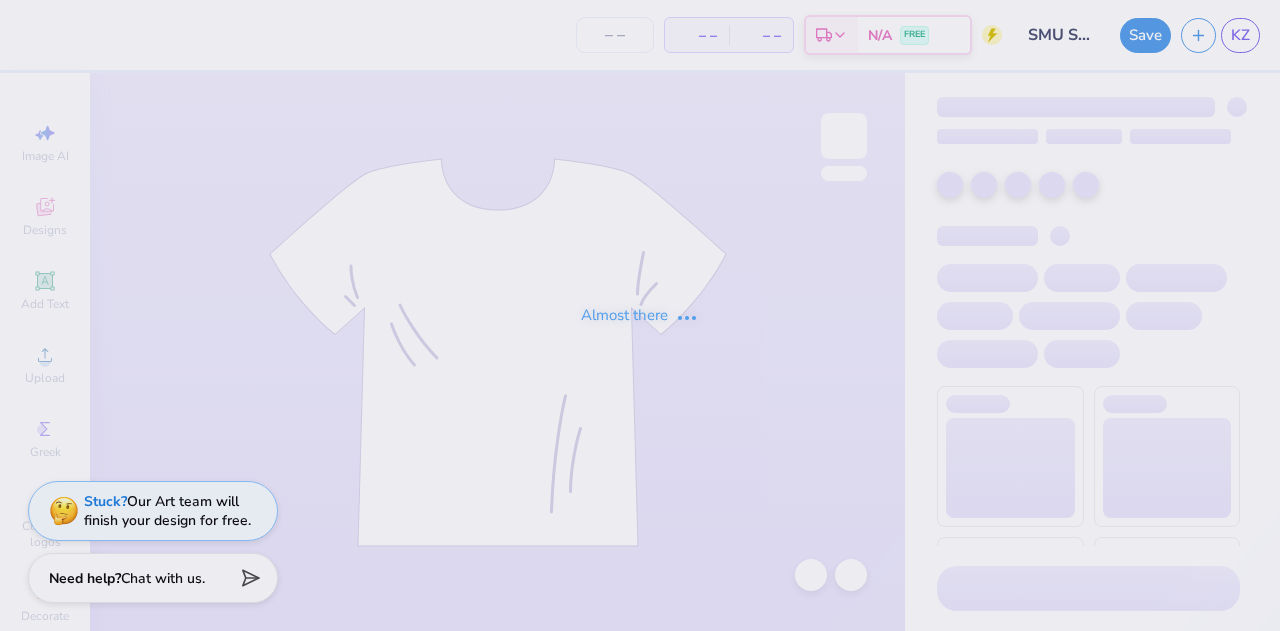 type on "60" 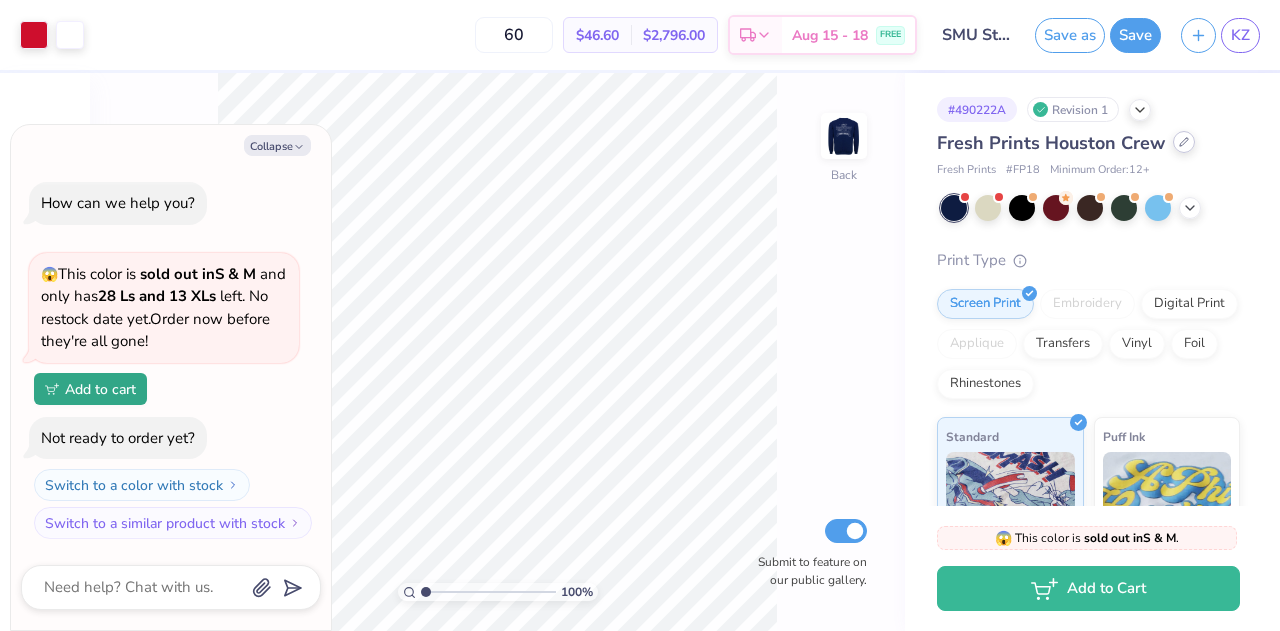 click 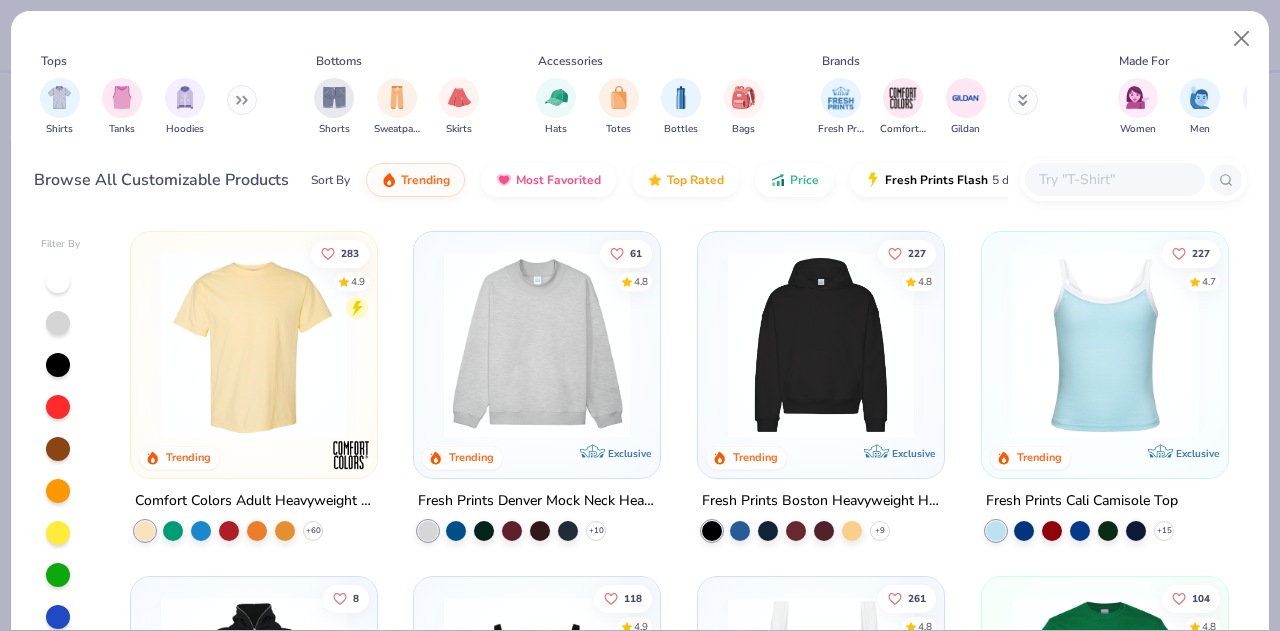 type on "x" 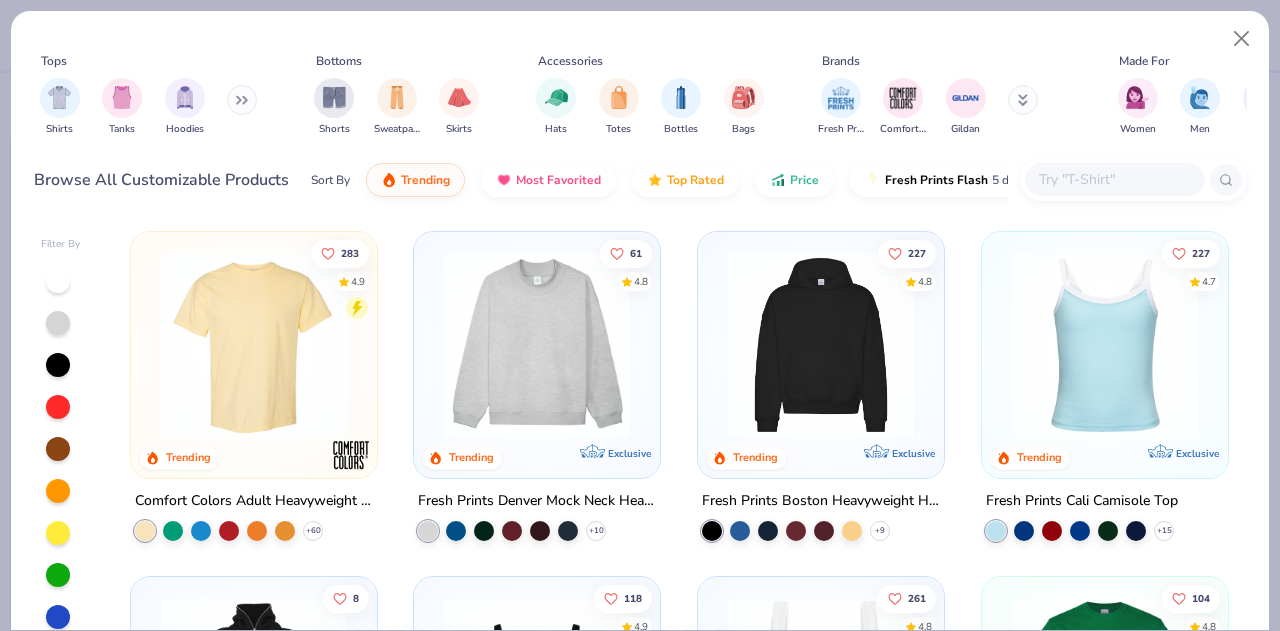 click at bounding box center (1114, 179) 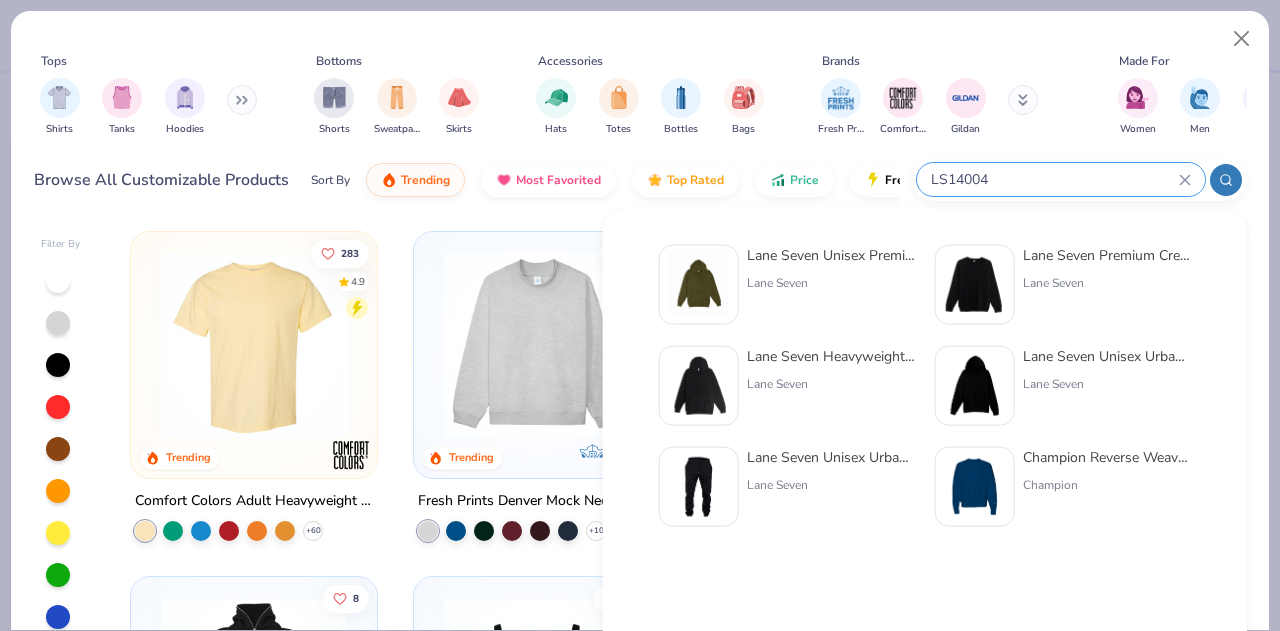 type on "LS14004" 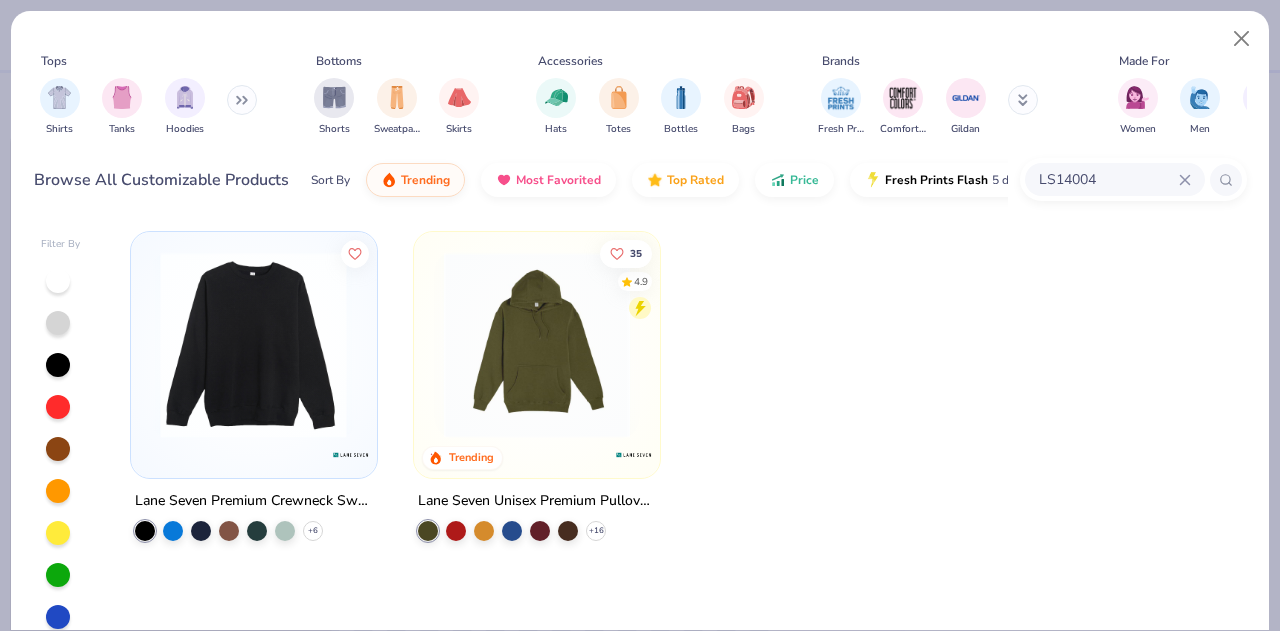 click at bounding box center (48, 345) 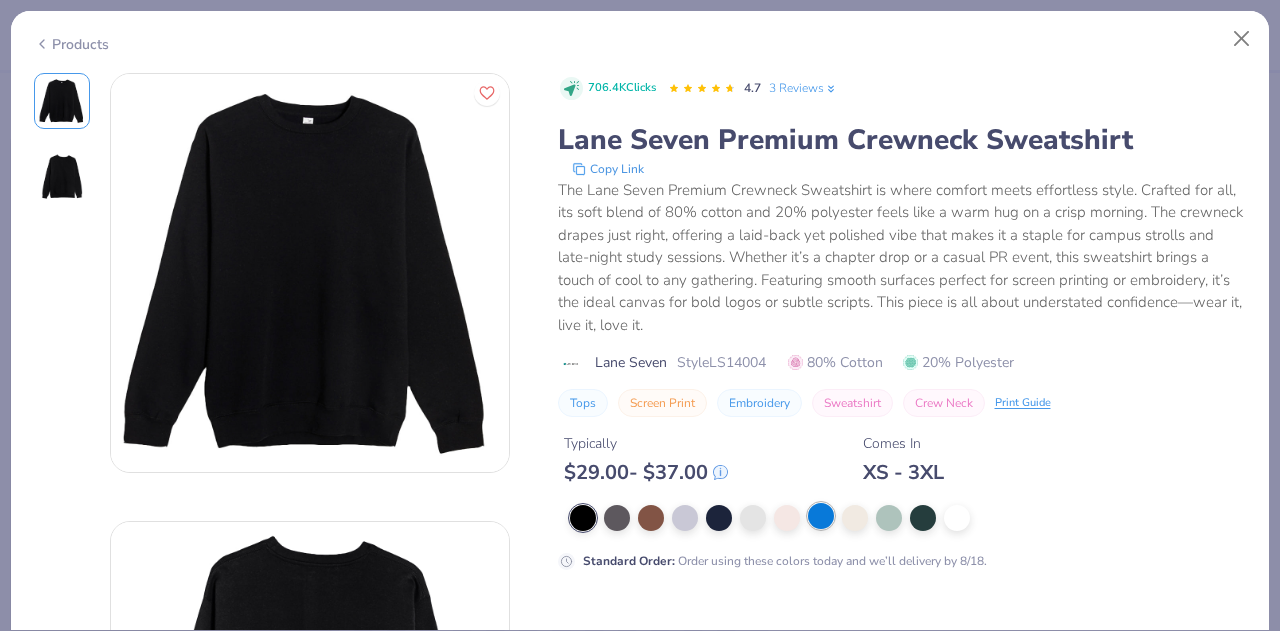 click at bounding box center (821, 516) 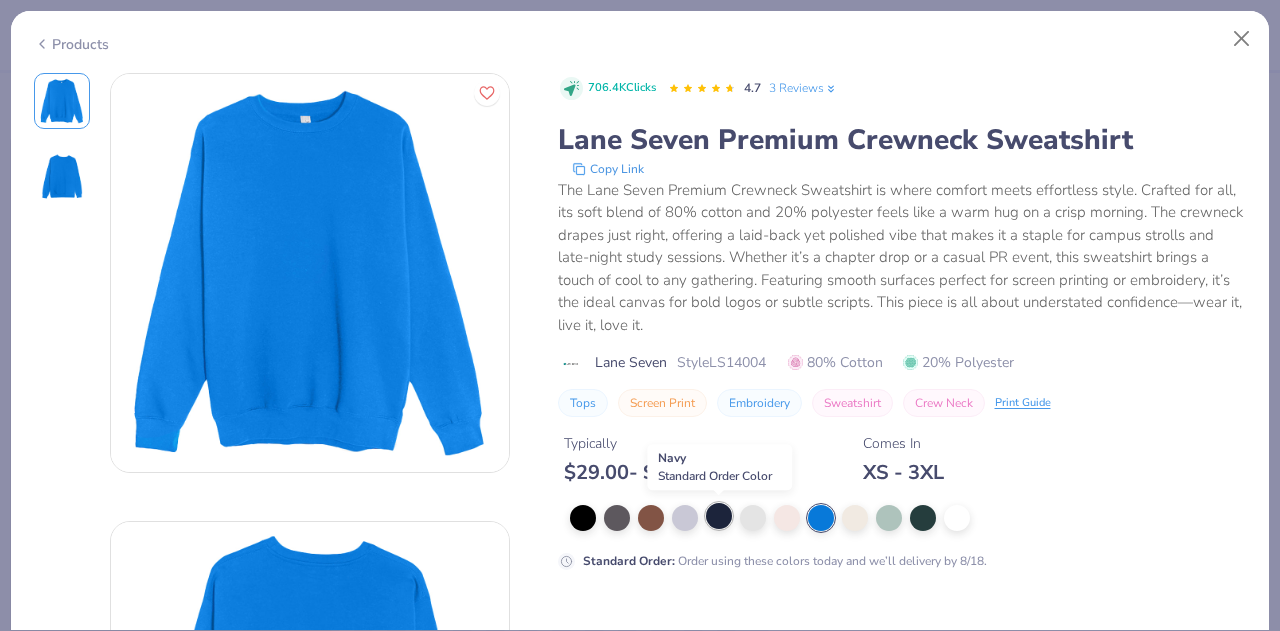 click at bounding box center [719, 516] 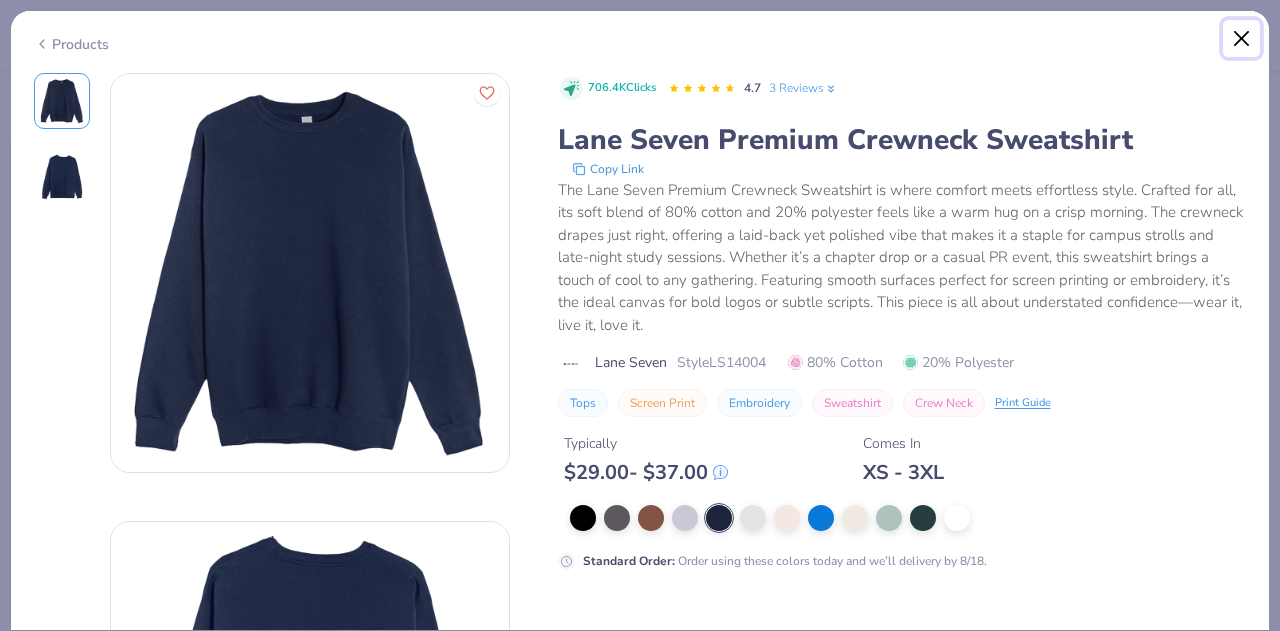 click at bounding box center (1242, 39) 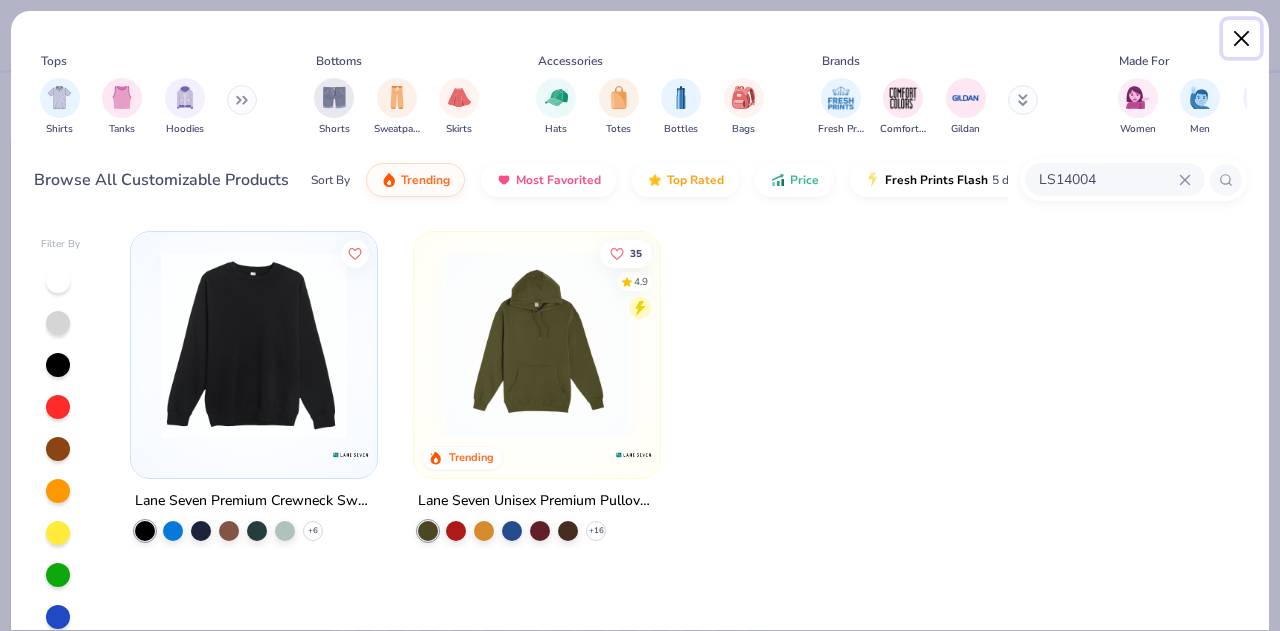 click at bounding box center [1242, 39] 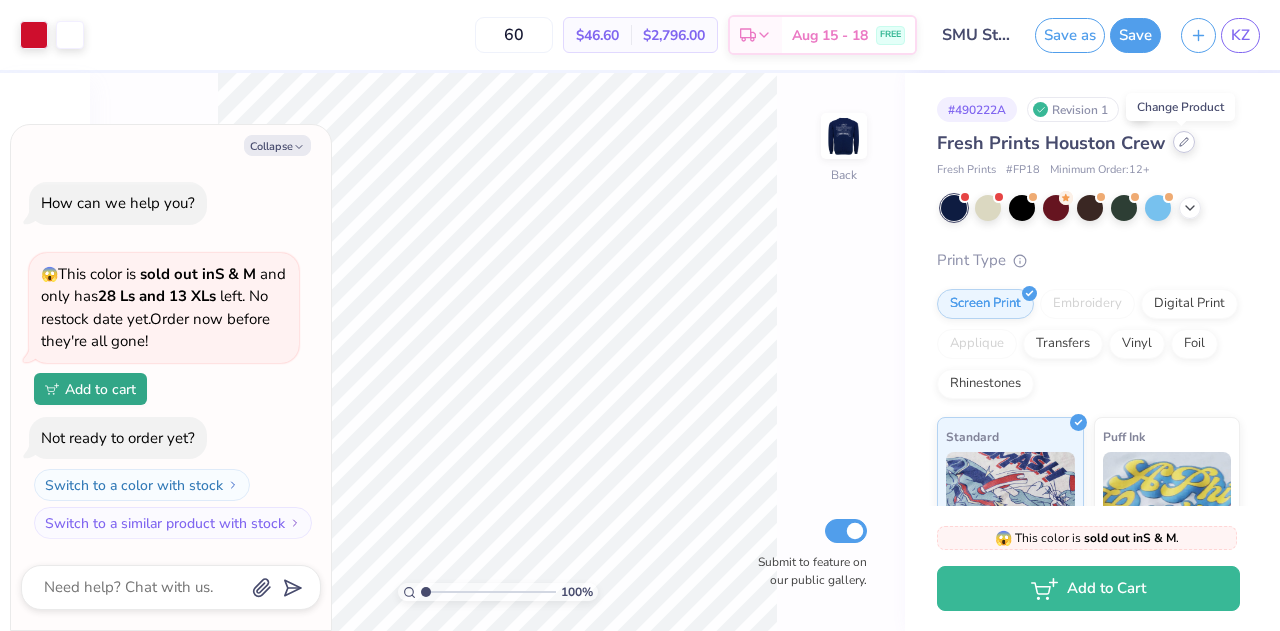 click at bounding box center [1184, 142] 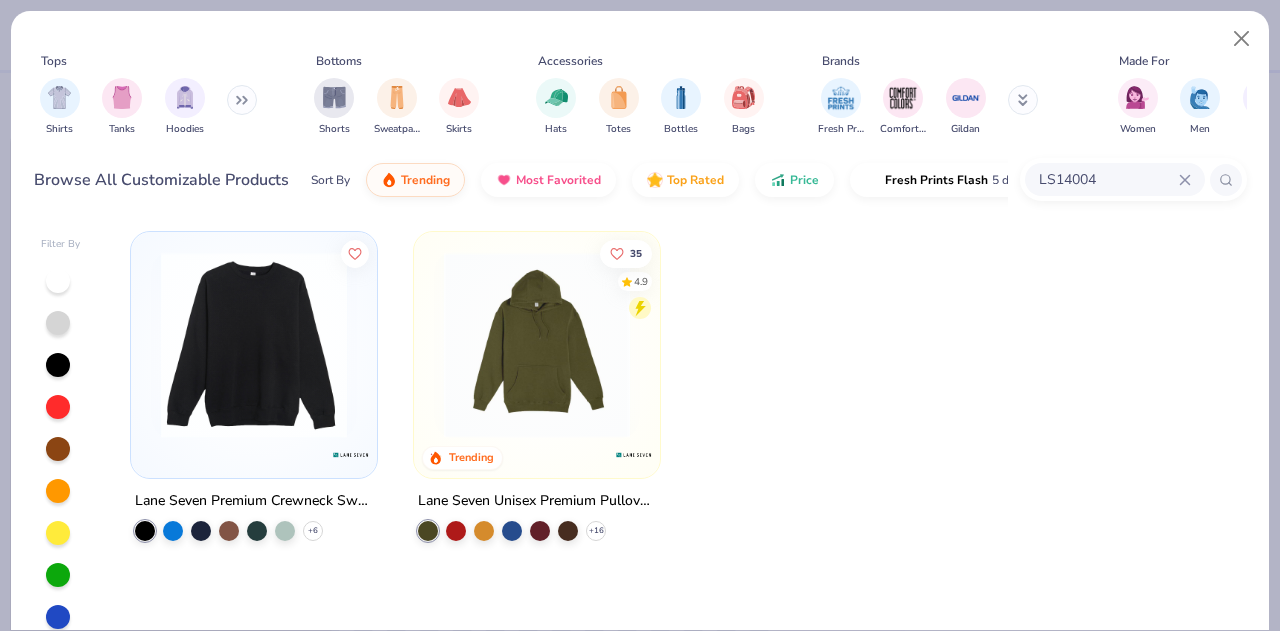 click on "LS14004" at bounding box center (1108, 179) 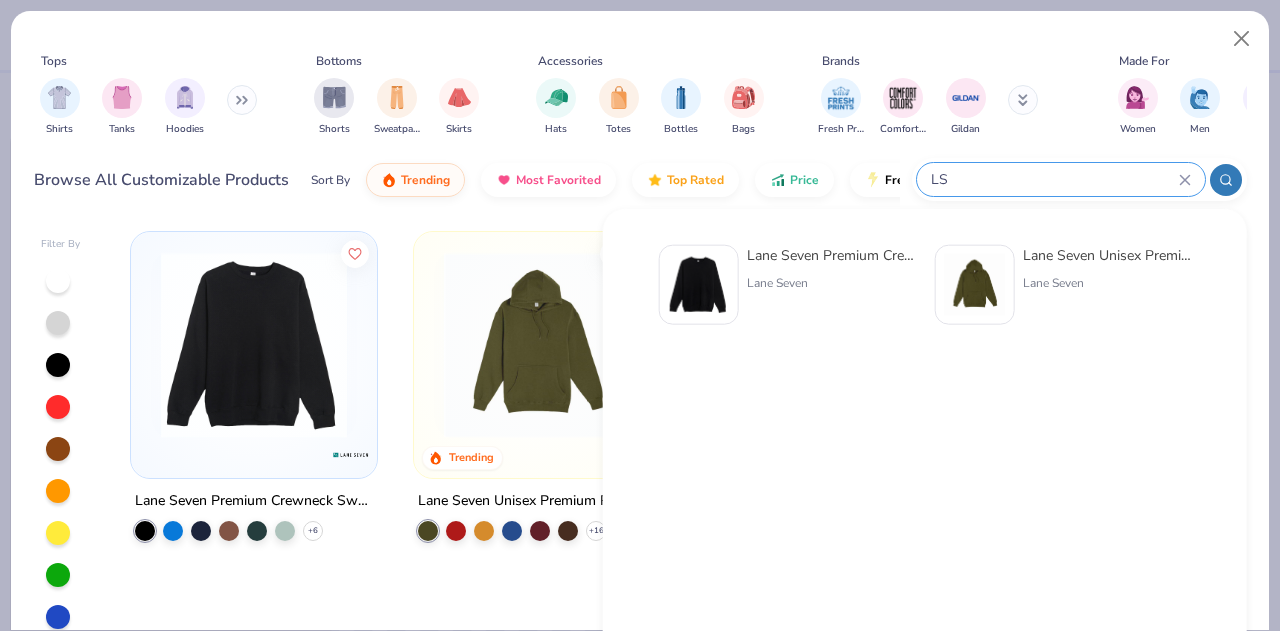 type on "L" 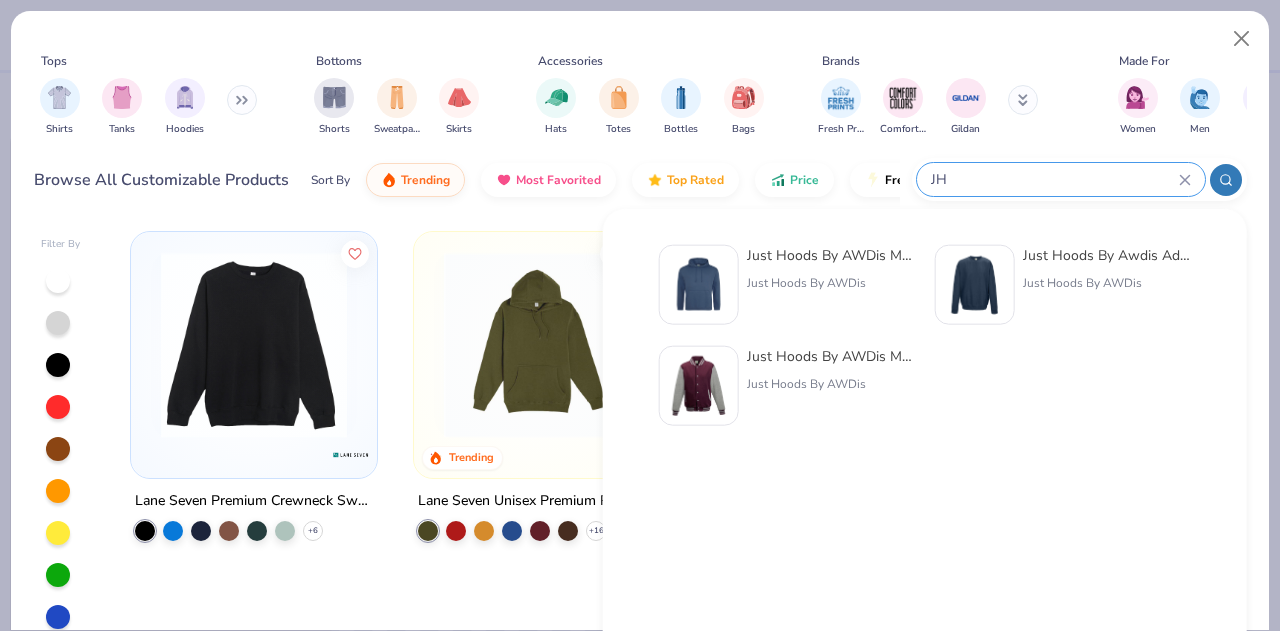 type on "JH" 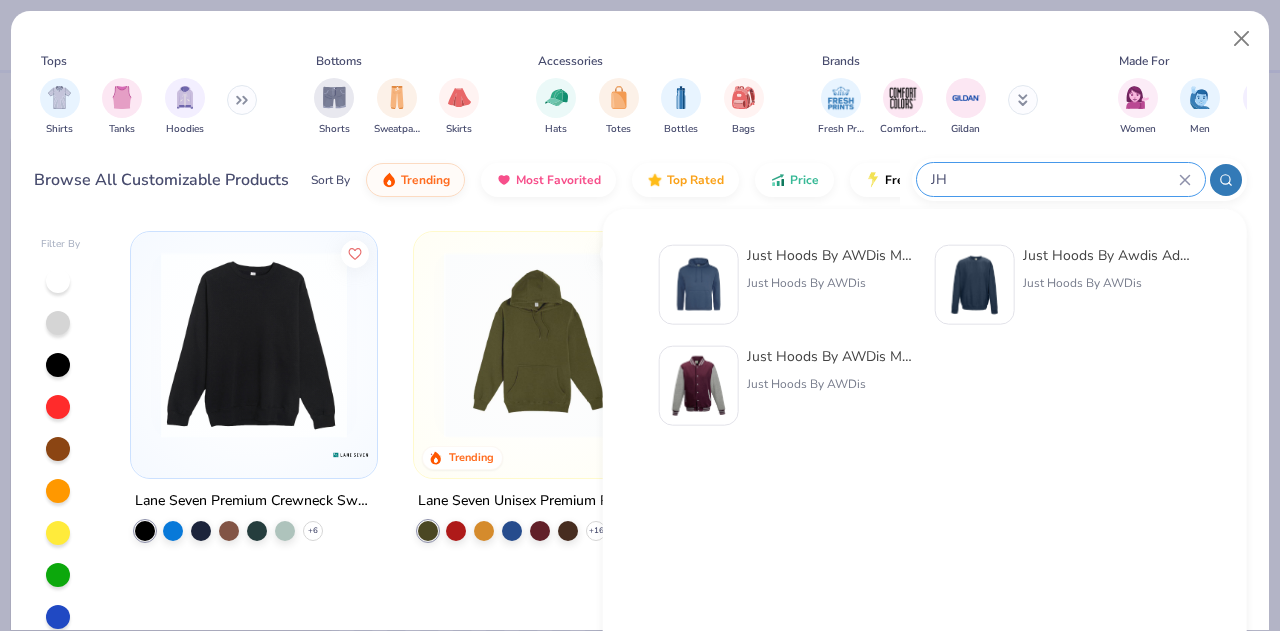 click on "Just Hoods By AWDis" at bounding box center [1107, 283] 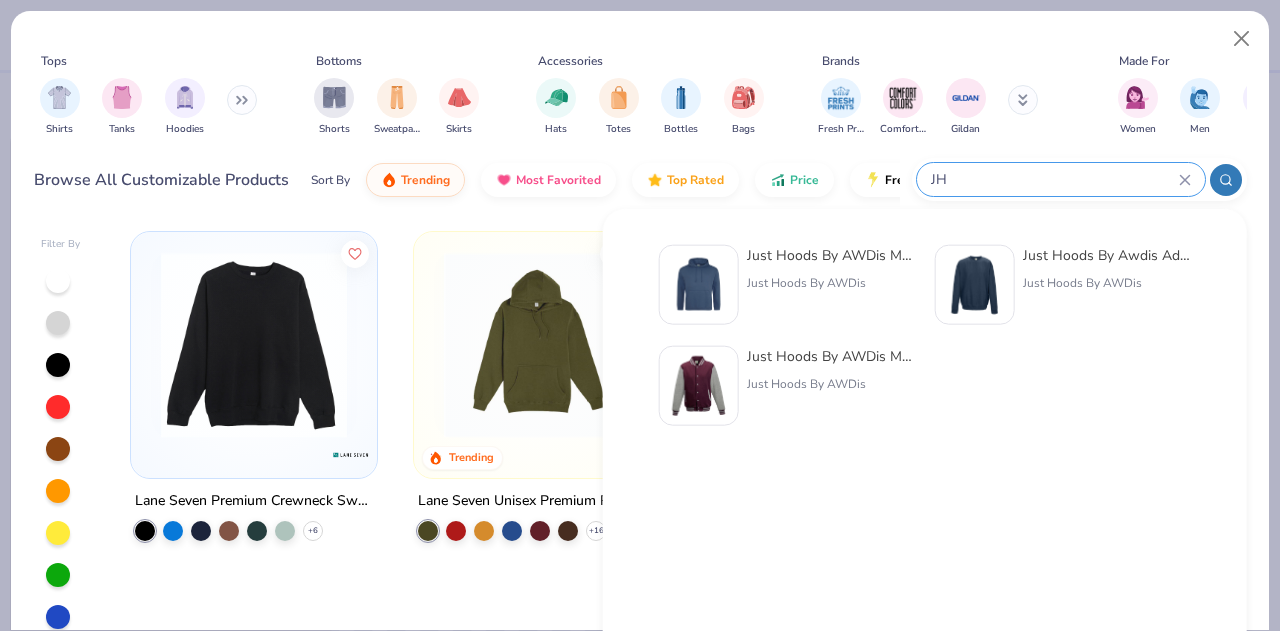 type 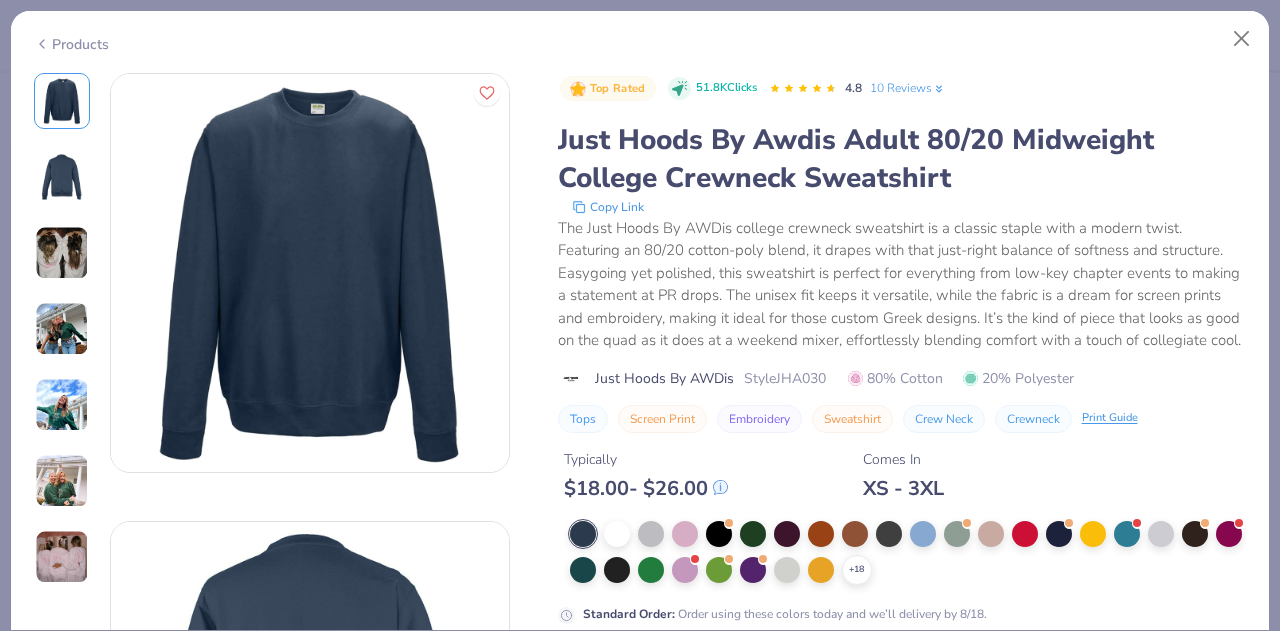 click at bounding box center [62, 177] 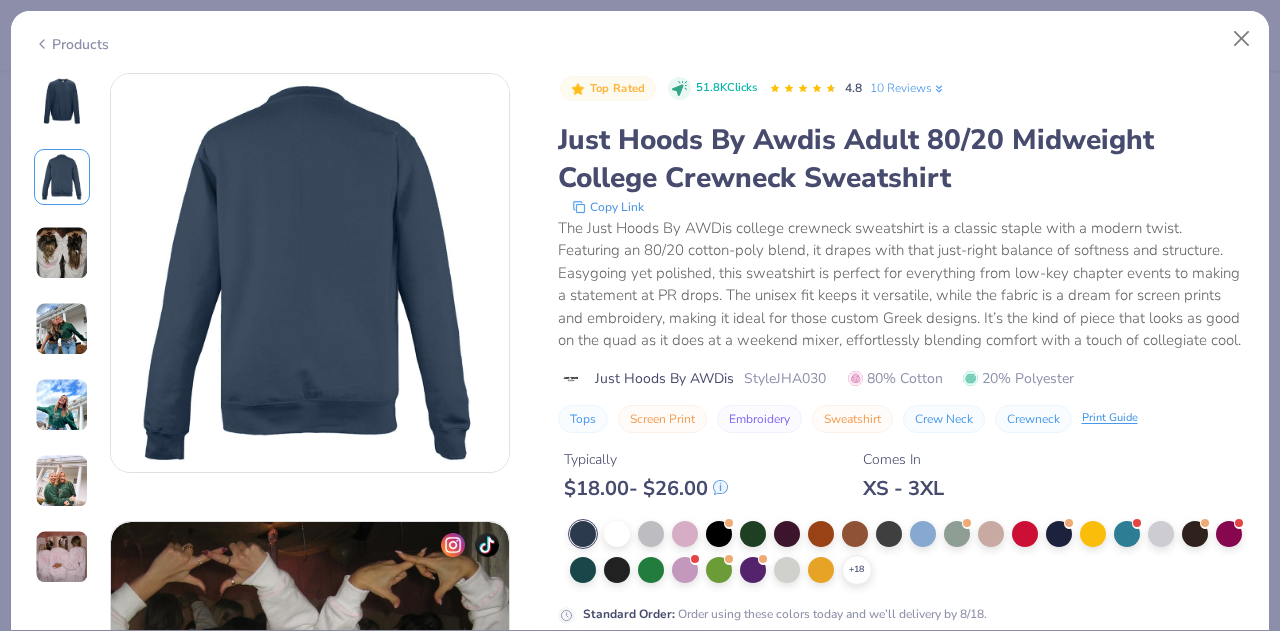 click at bounding box center (62, 253) 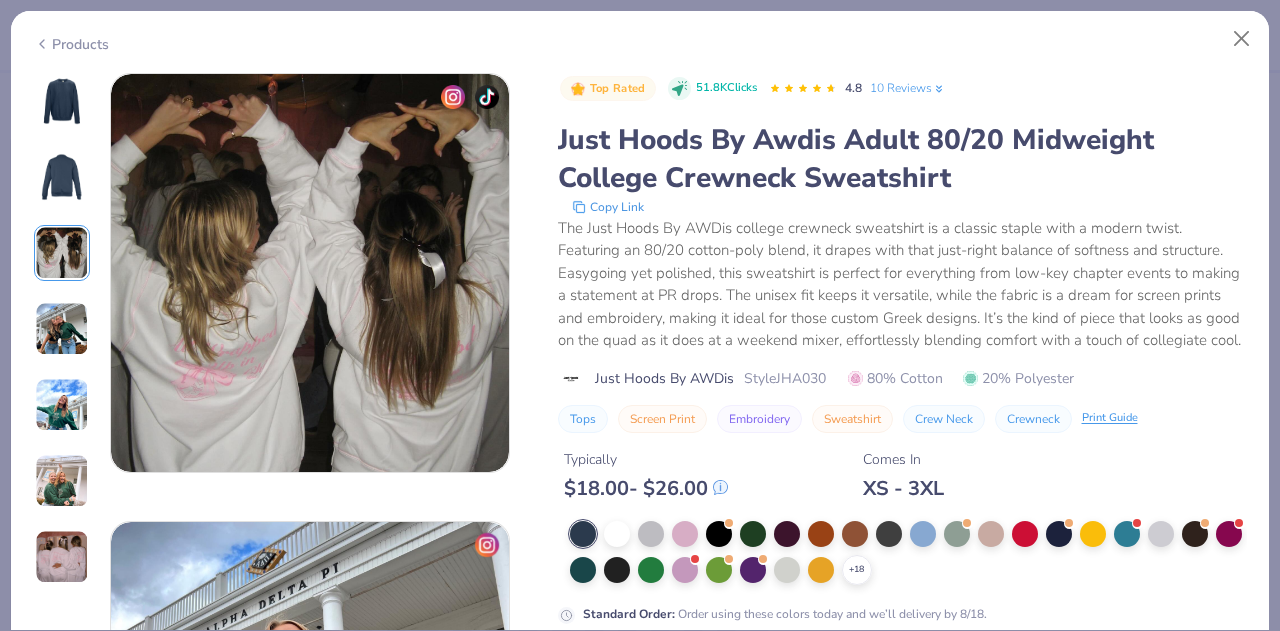 click at bounding box center [62, 329] 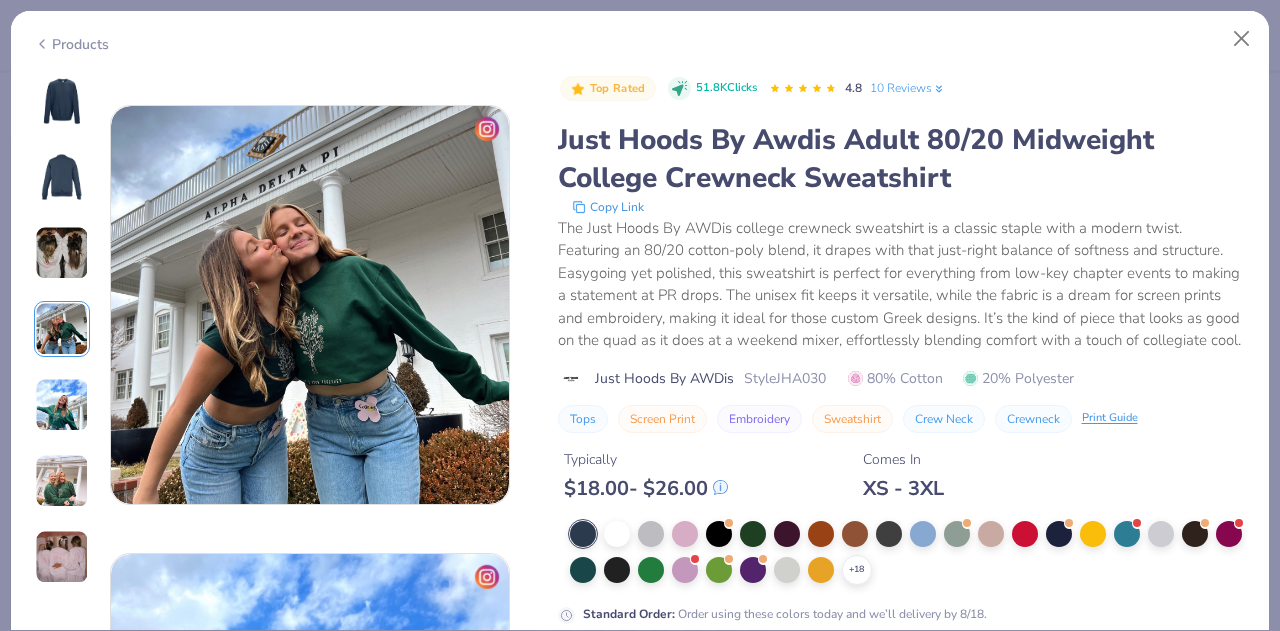 scroll, scrollTop: 1344, scrollLeft: 0, axis: vertical 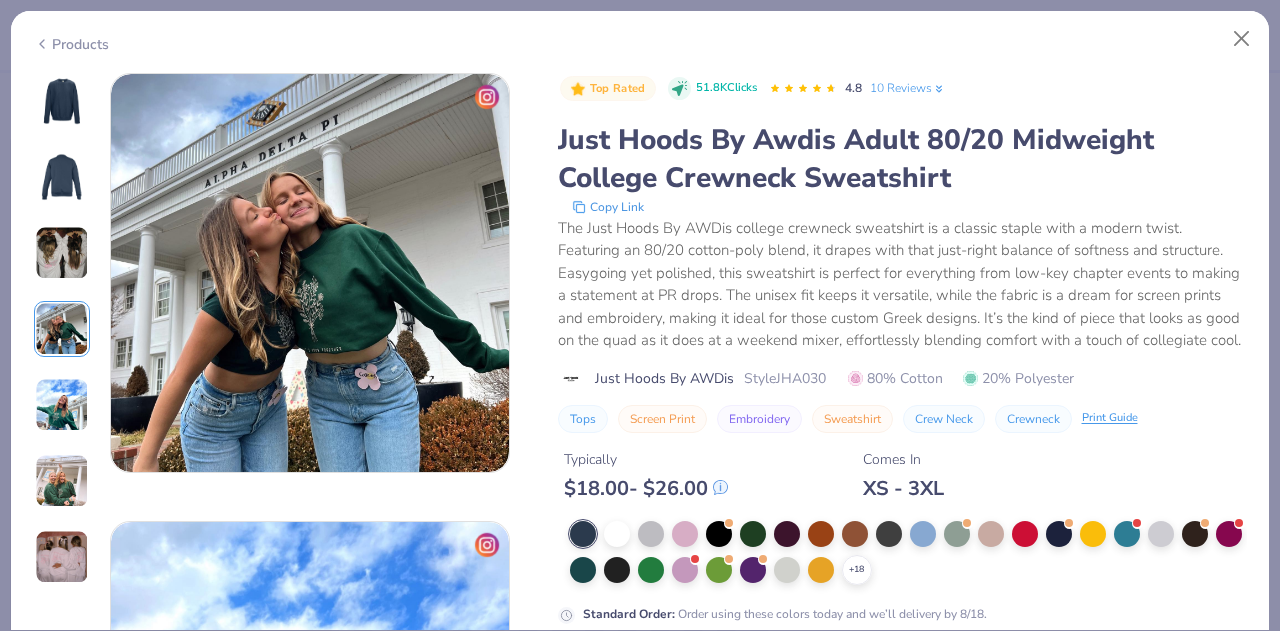click at bounding box center [62, 329] 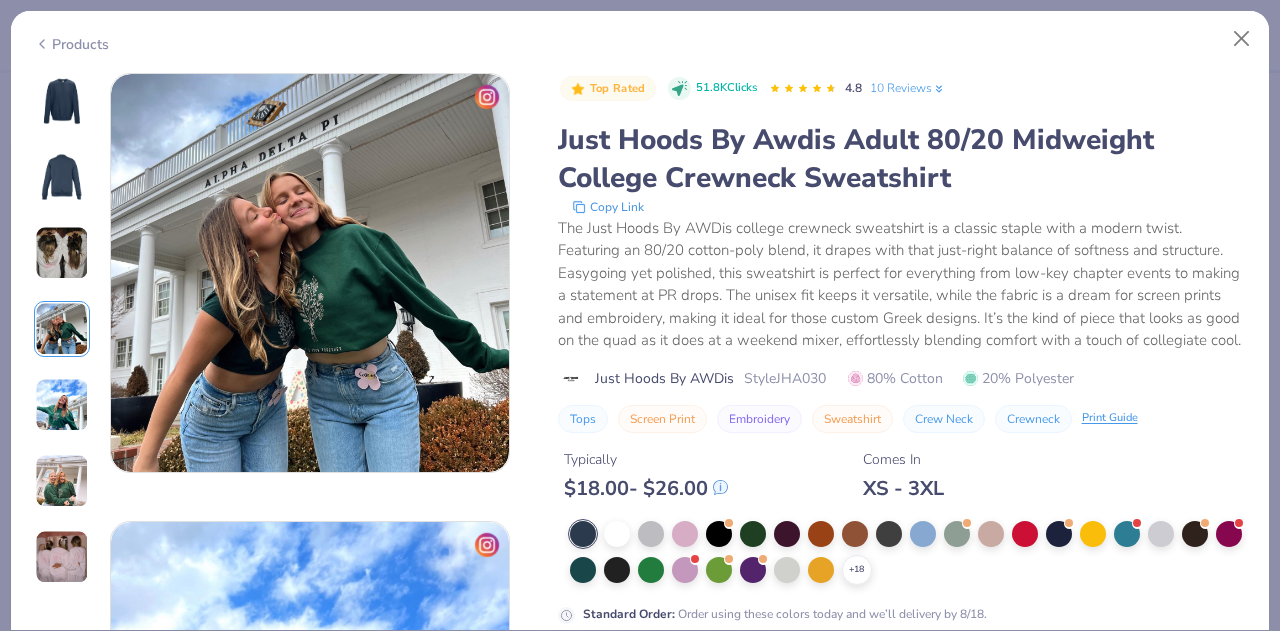 click at bounding box center [62, 101] 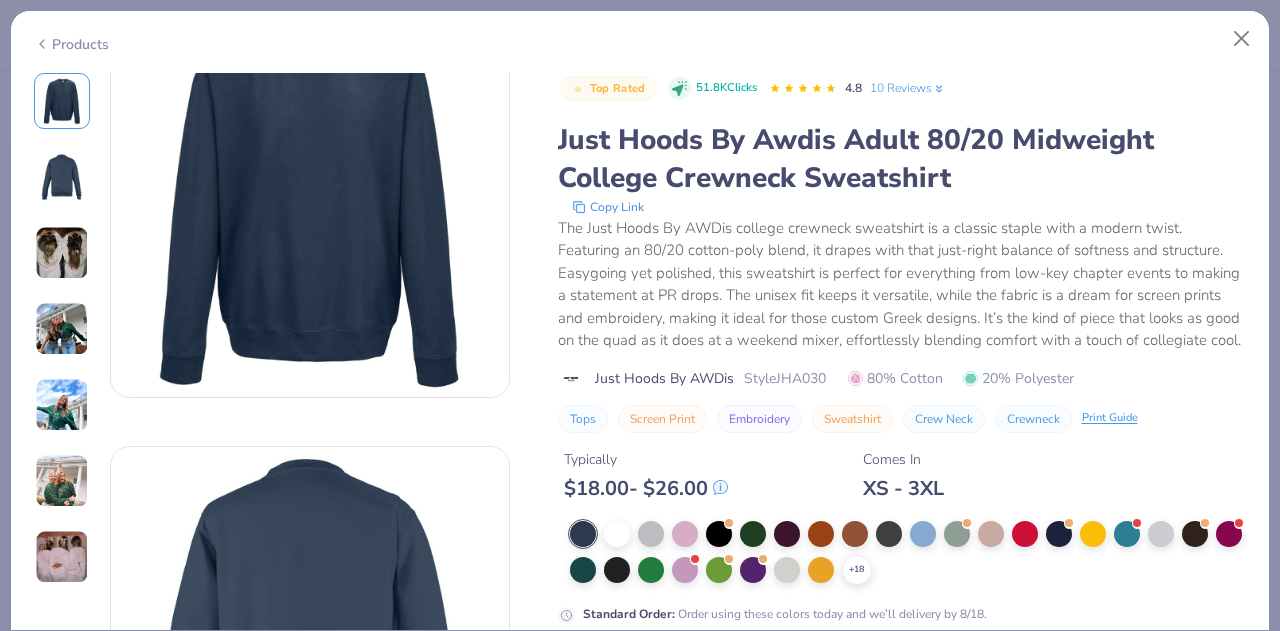 scroll, scrollTop: 0, scrollLeft: 0, axis: both 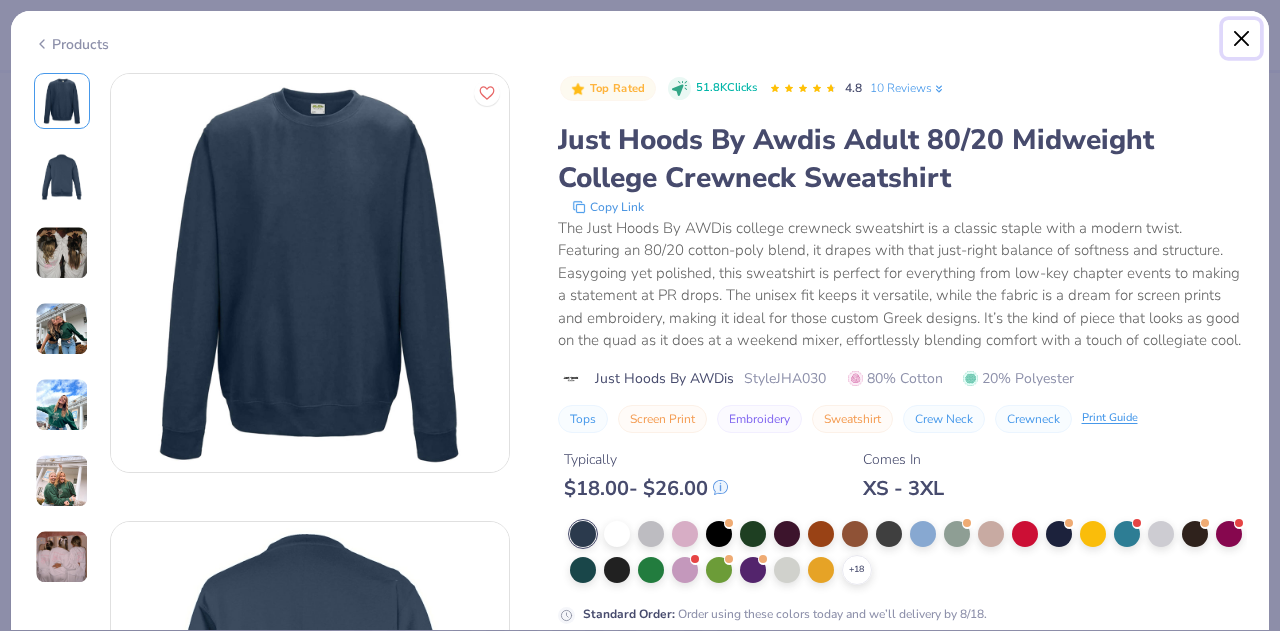 click at bounding box center (1242, 39) 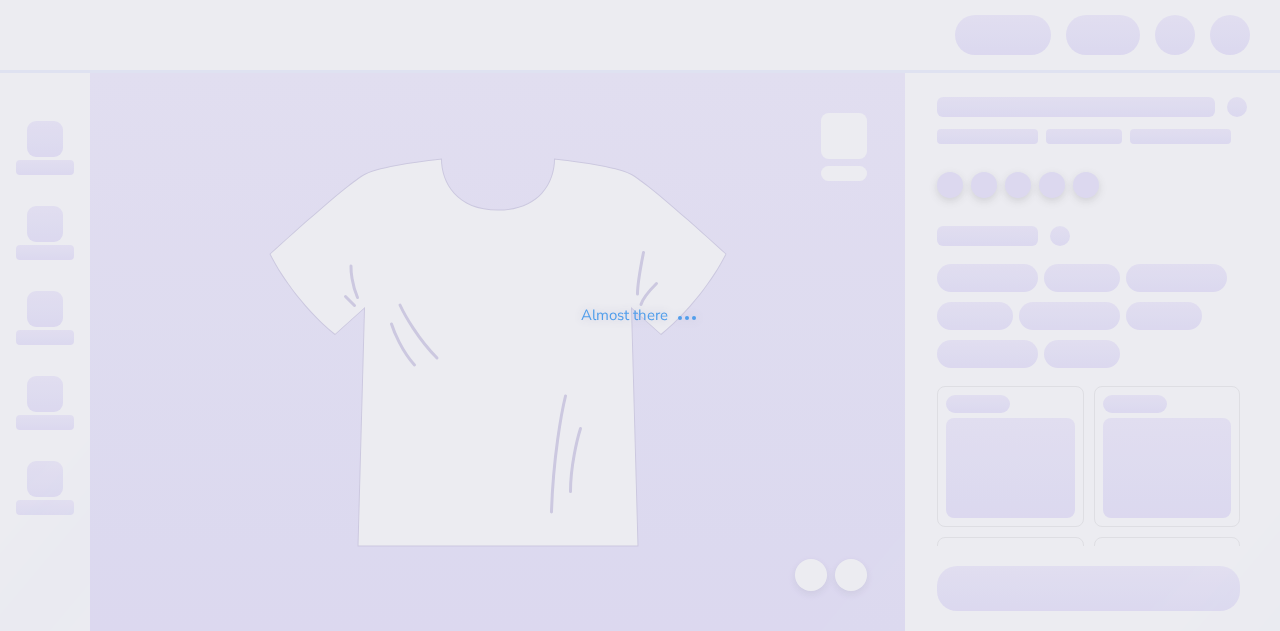scroll, scrollTop: 0, scrollLeft: 0, axis: both 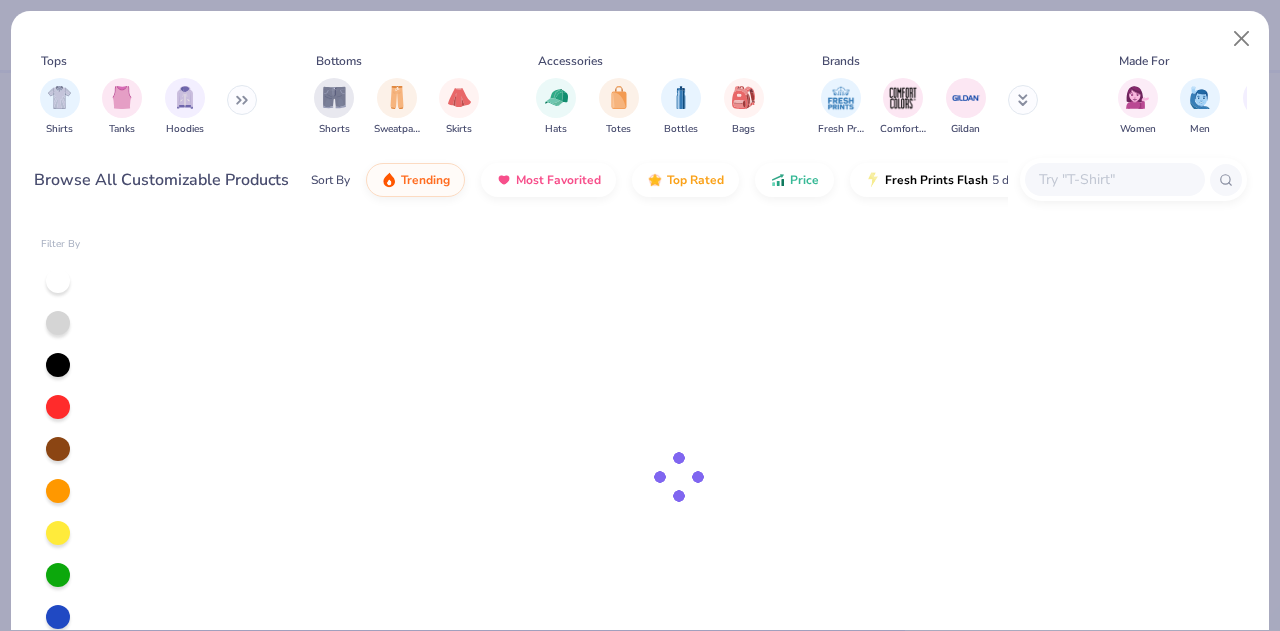 type on "60" 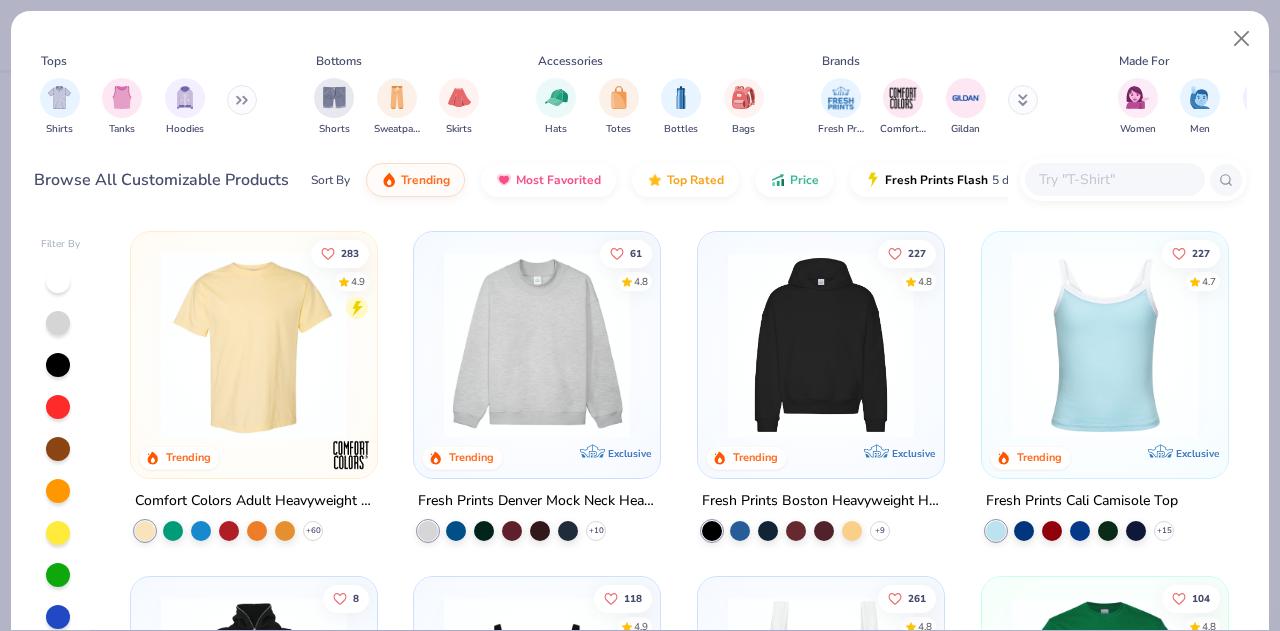 click at bounding box center [1114, 179] 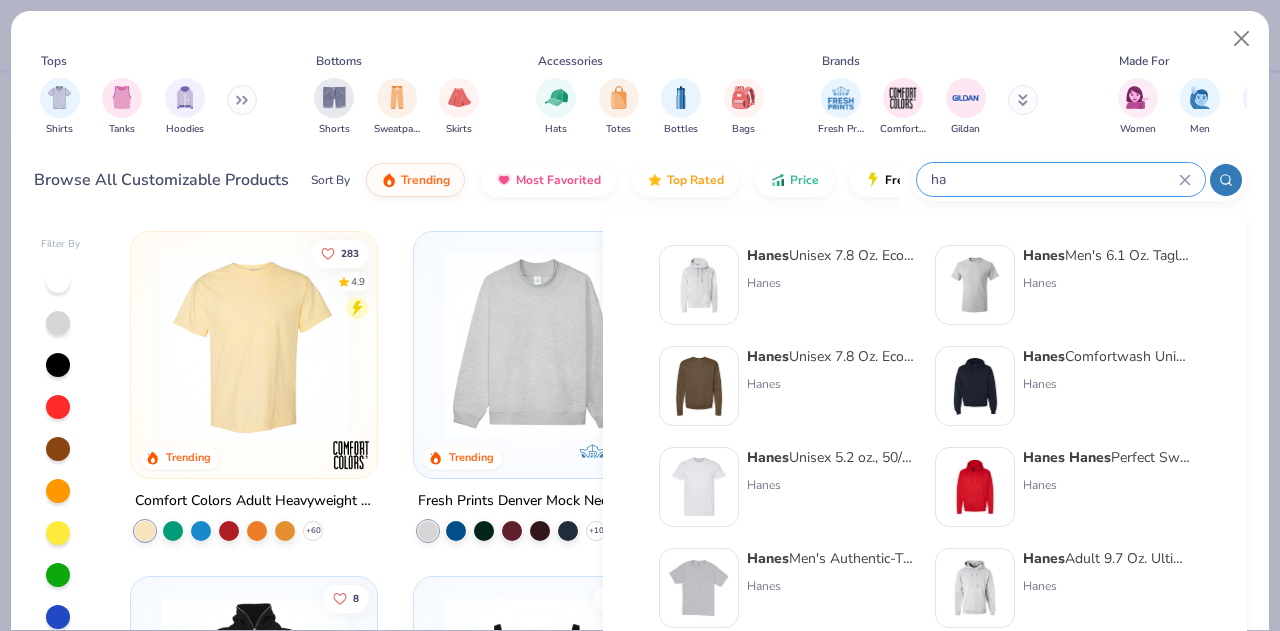 type on "h" 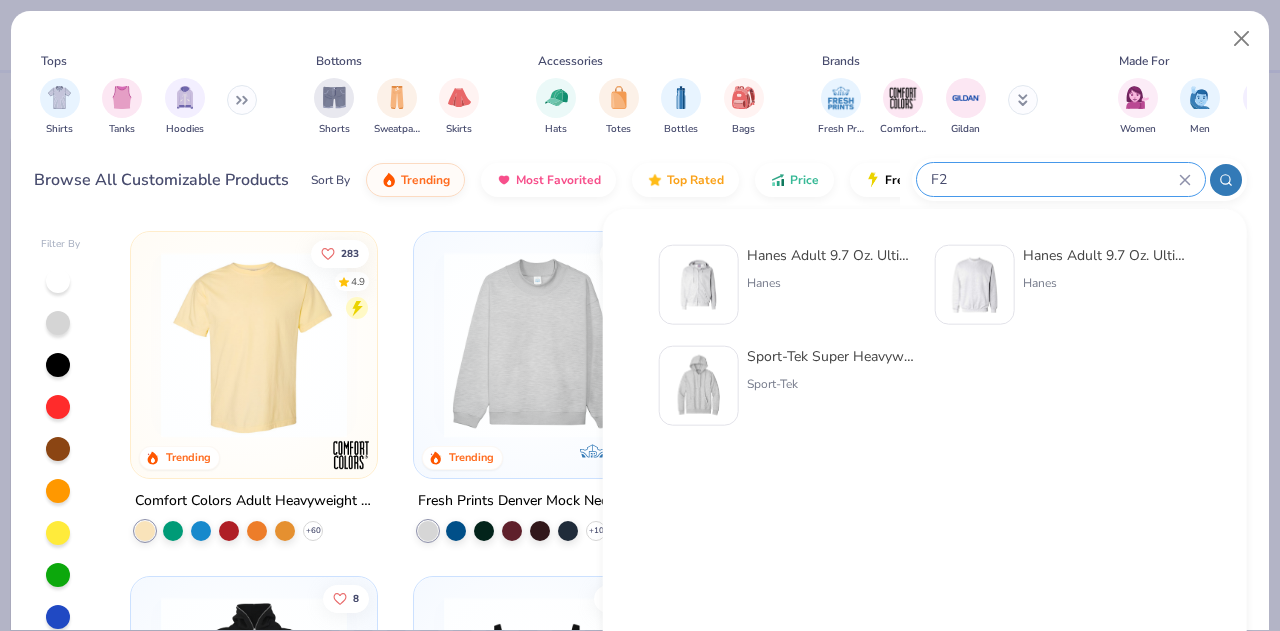 type on "F2" 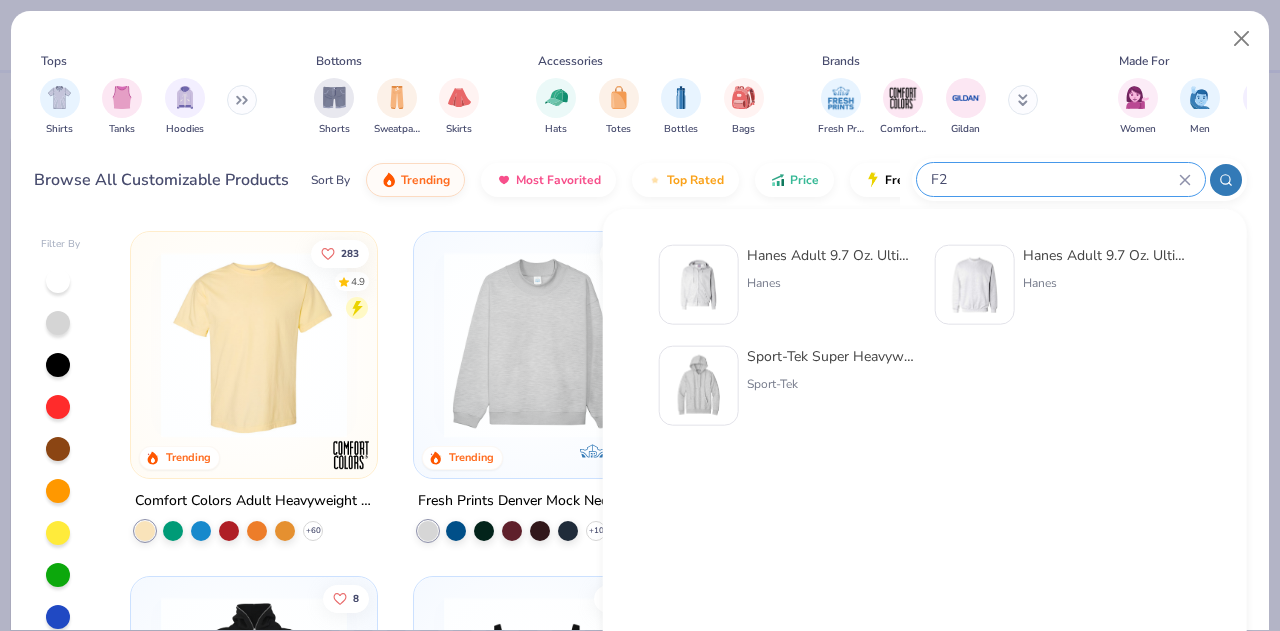 click on "Hanes Adult 9.7 Oz. Ultimate Cotton 90/10 Fleece Crew" at bounding box center [1107, 255] 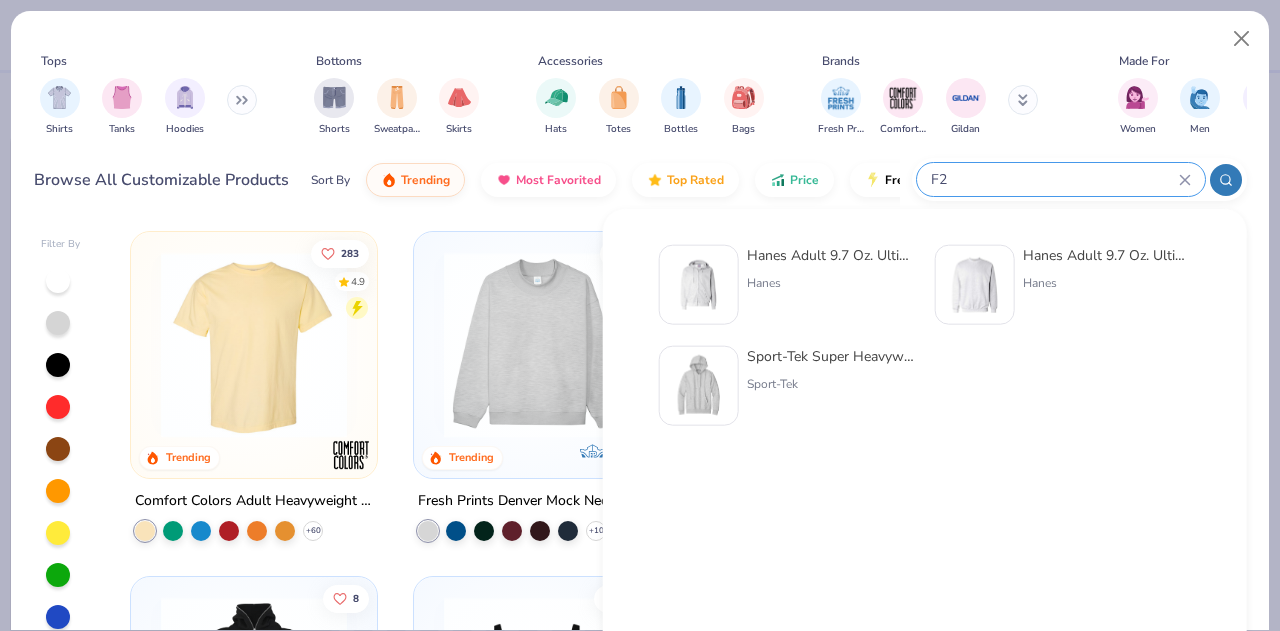 type 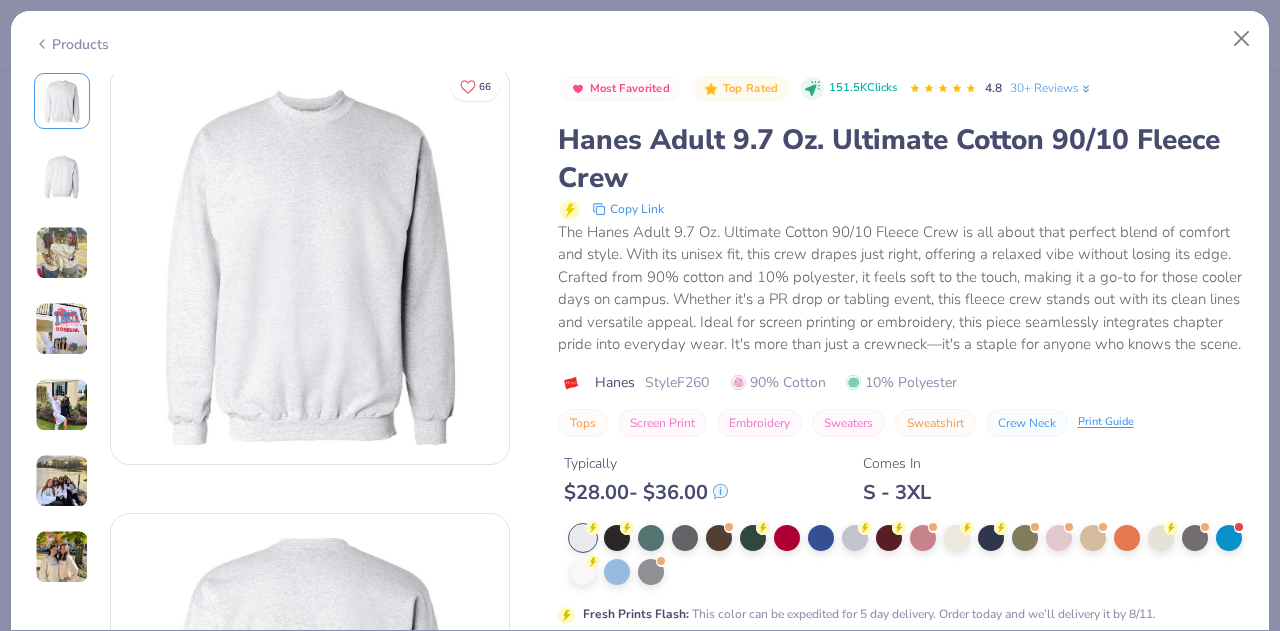 scroll, scrollTop: 0, scrollLeft: 0, axis: both 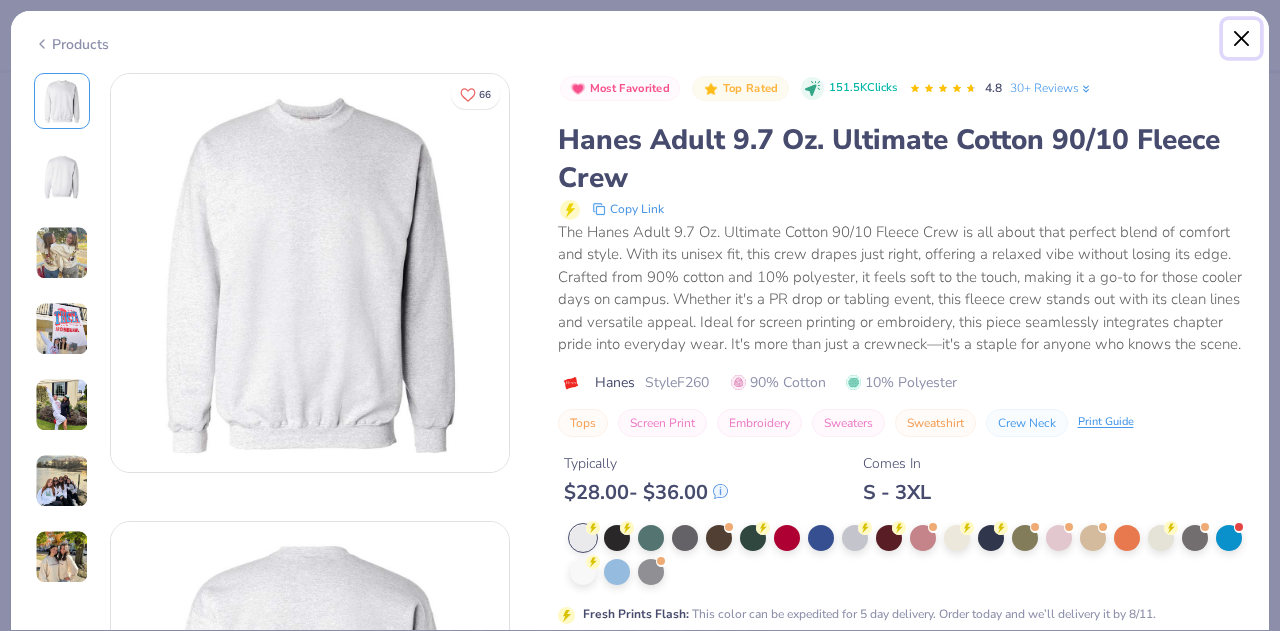click at bounding box center (1242, 39) 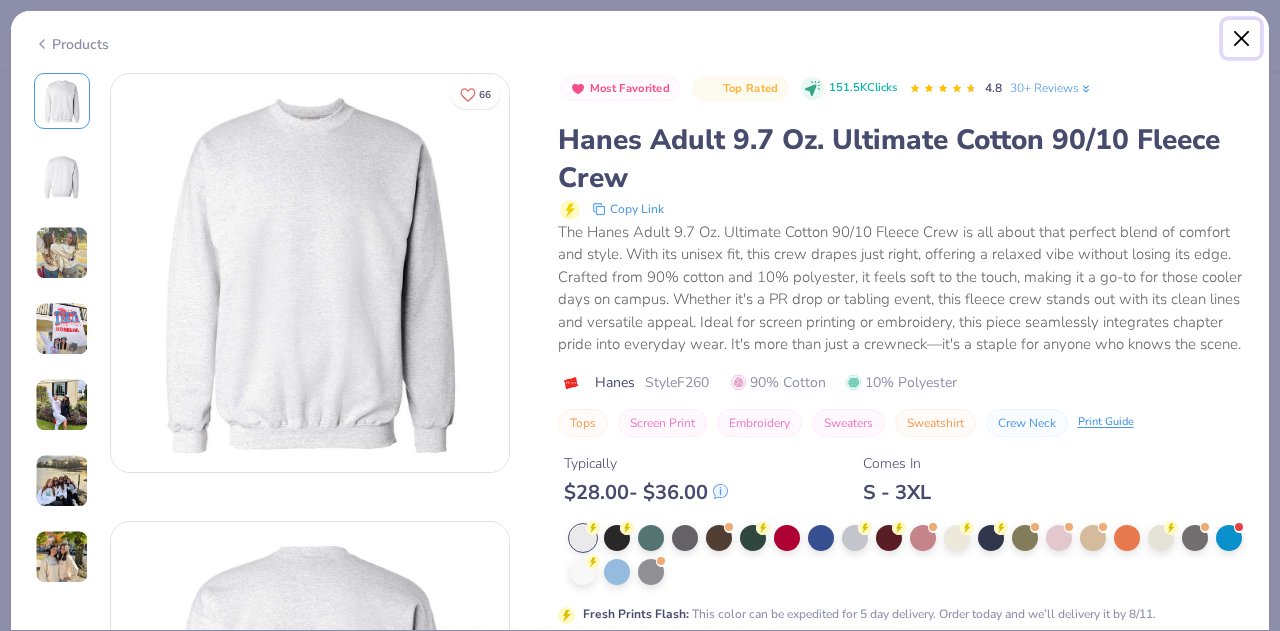 type on "x" 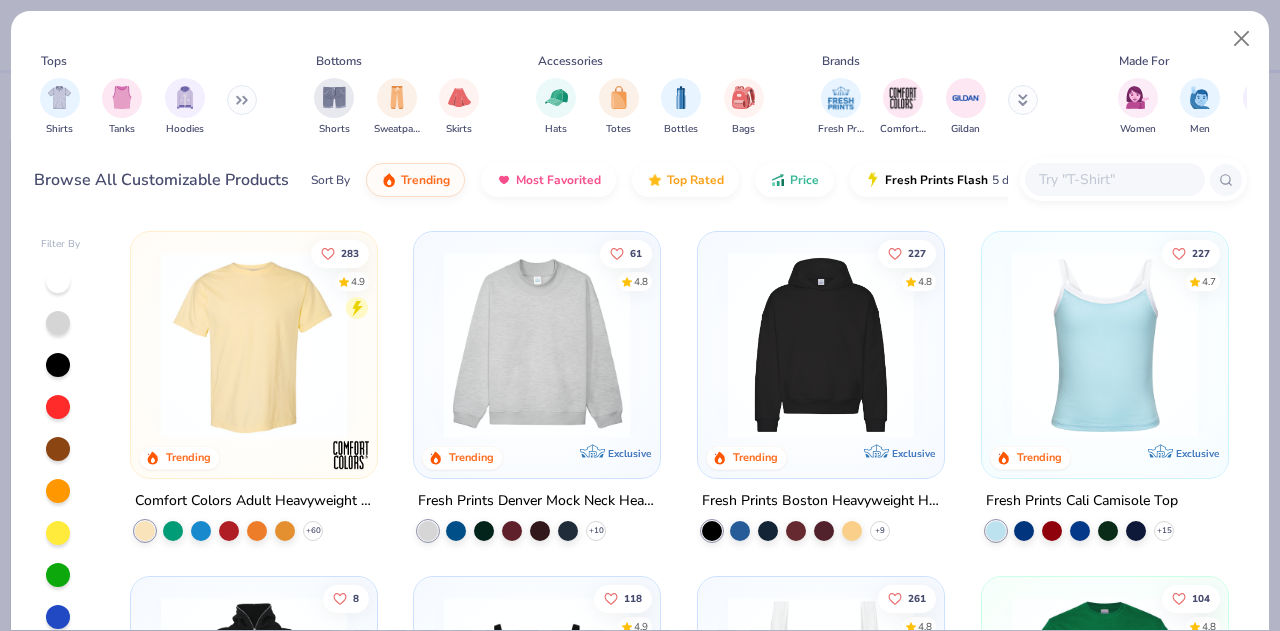 click at bounding box center [1114, 179] 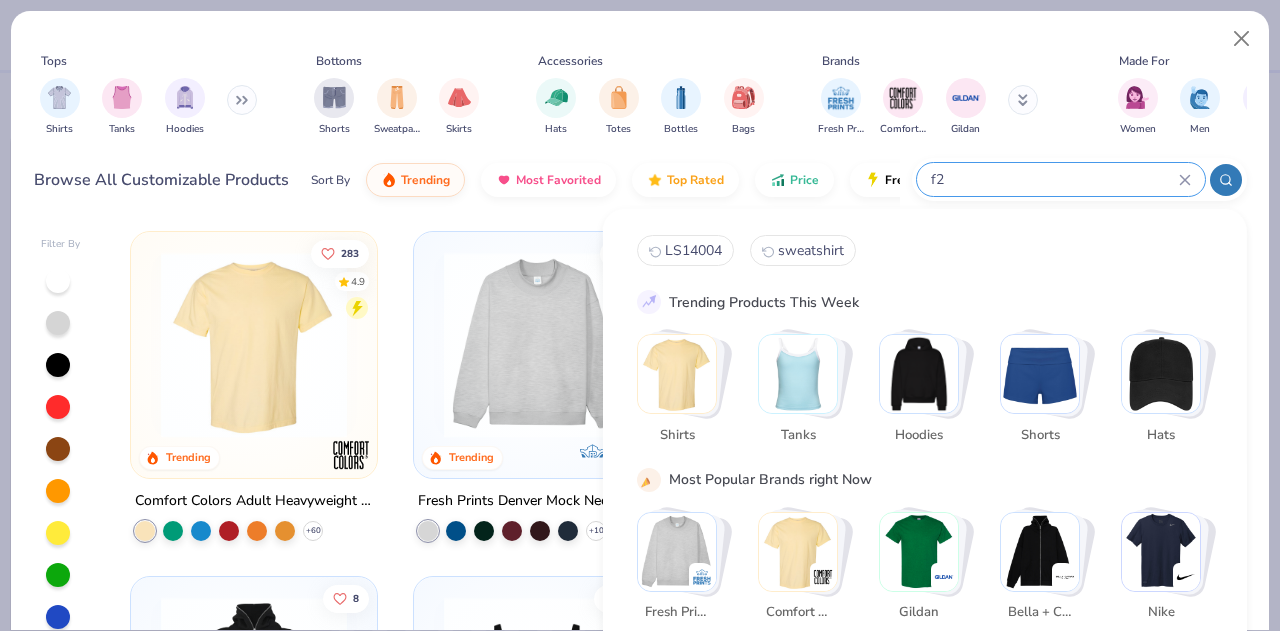 type on "f" 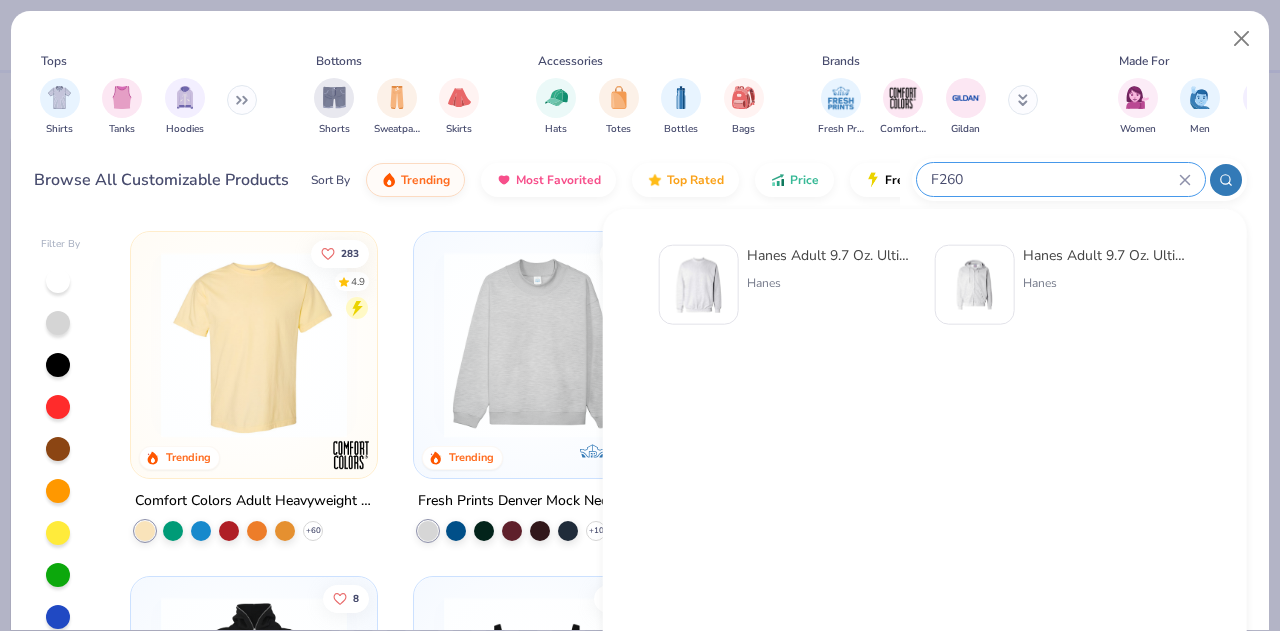 type on "F260" 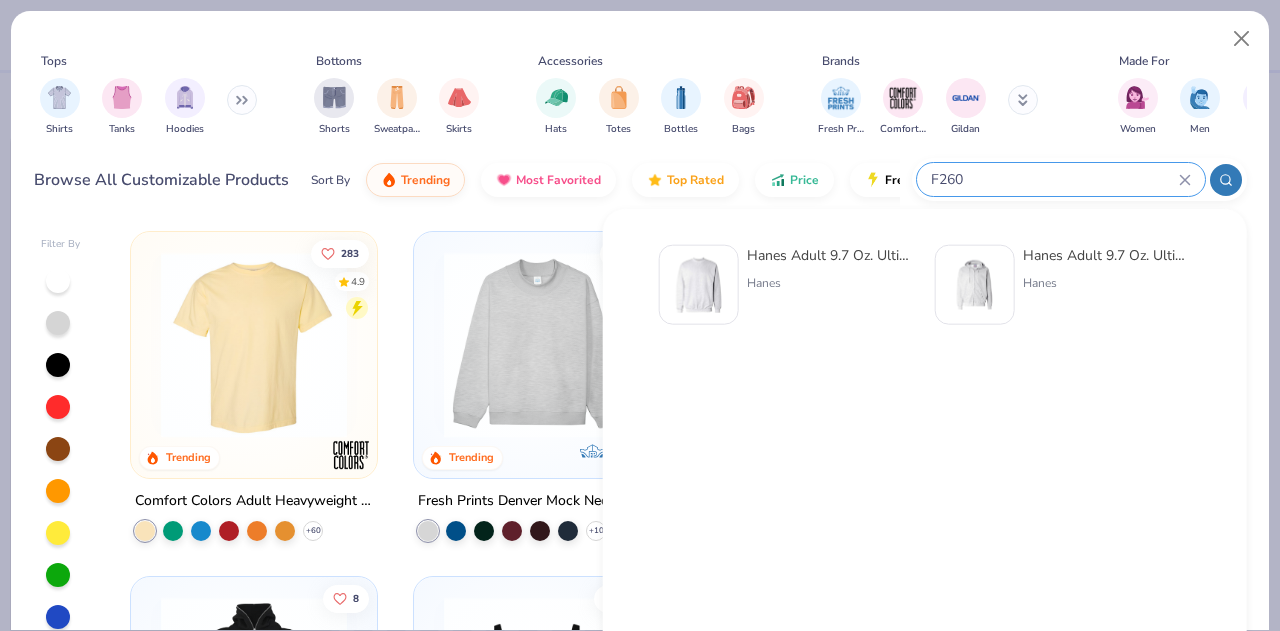 click on "Hanes Adult 9.7 Oz. Ultimate Cotton 90/10 Fleece Crew" at bounding box center (831, 255) 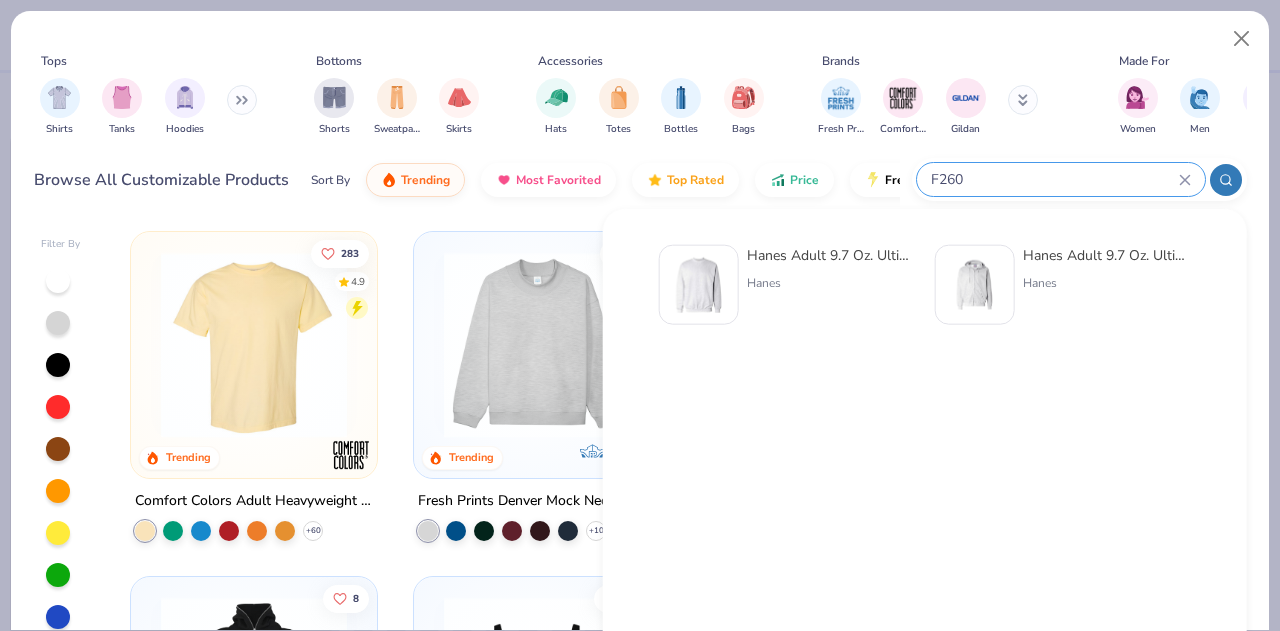 type 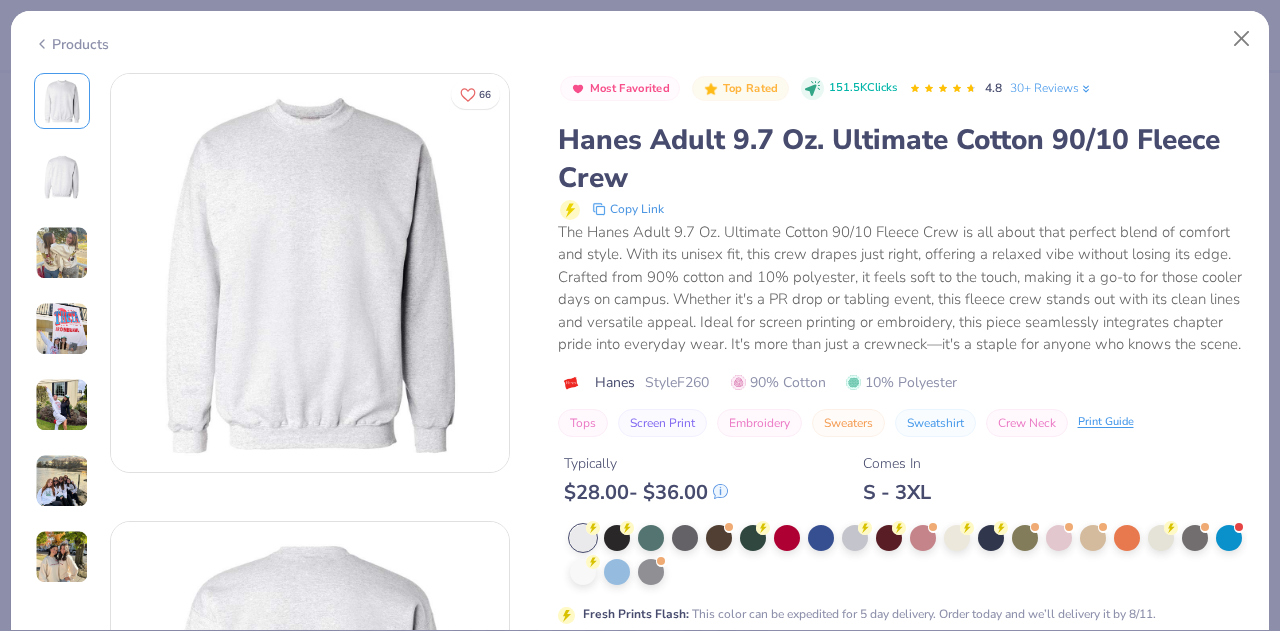 click at bounding box center [62, 177] 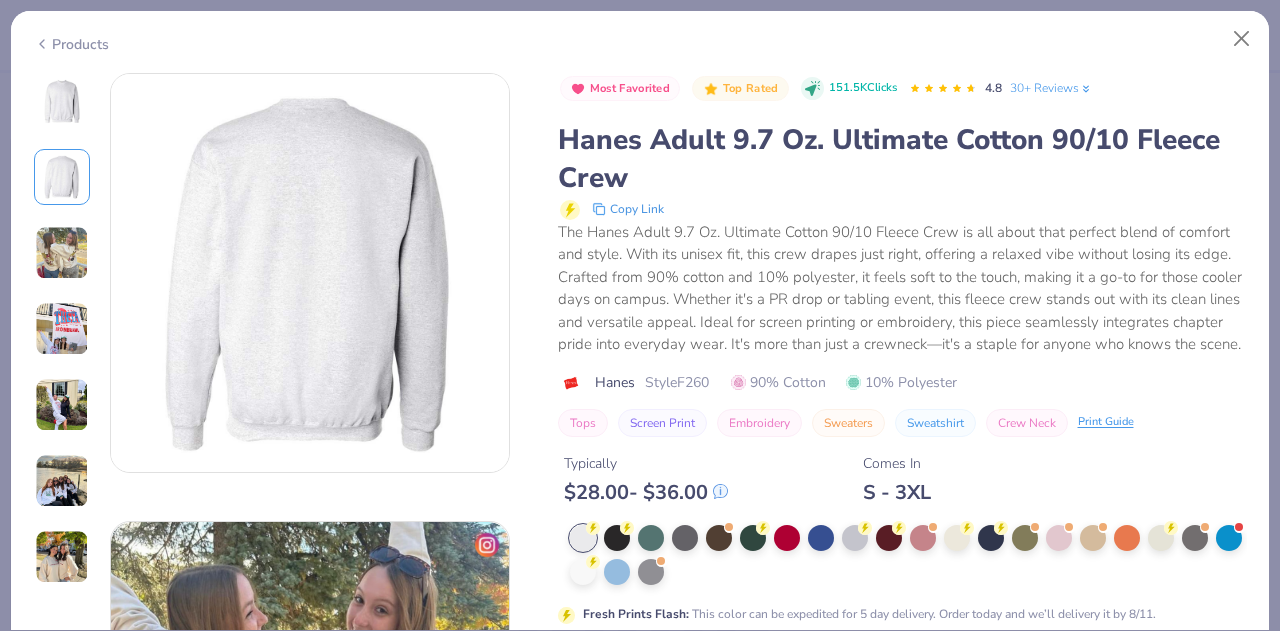 click at bounding box center (62, 253) 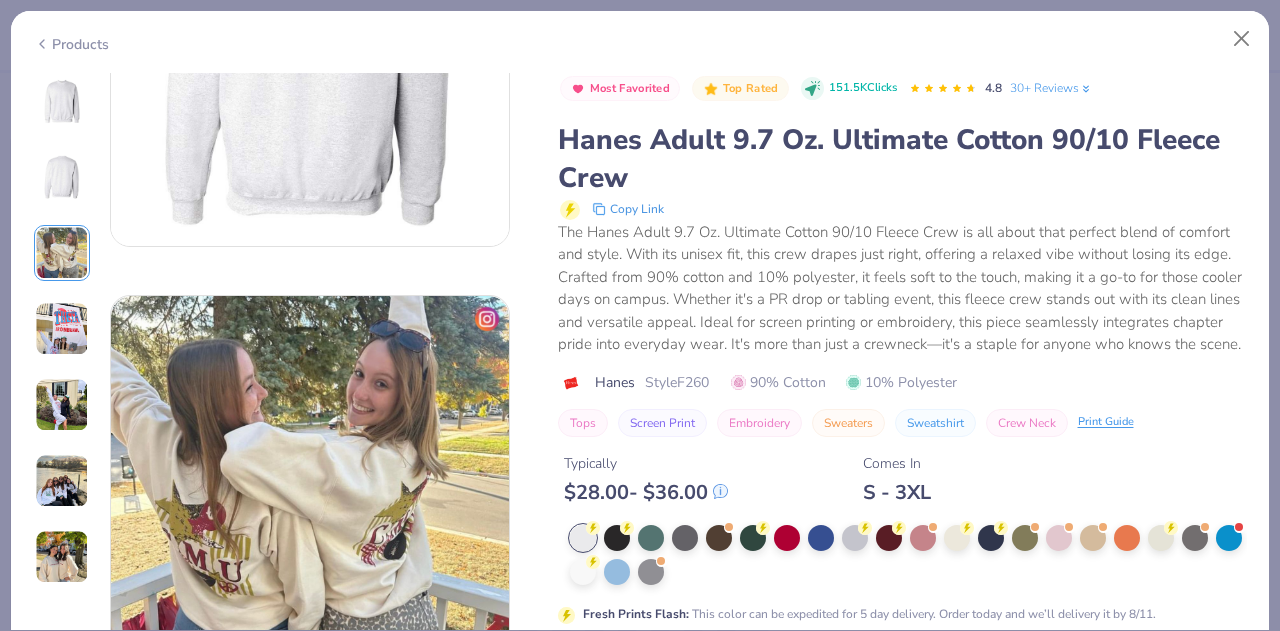 scroll, scrollTop: 896, scrollLeft: 0, axis: vertical 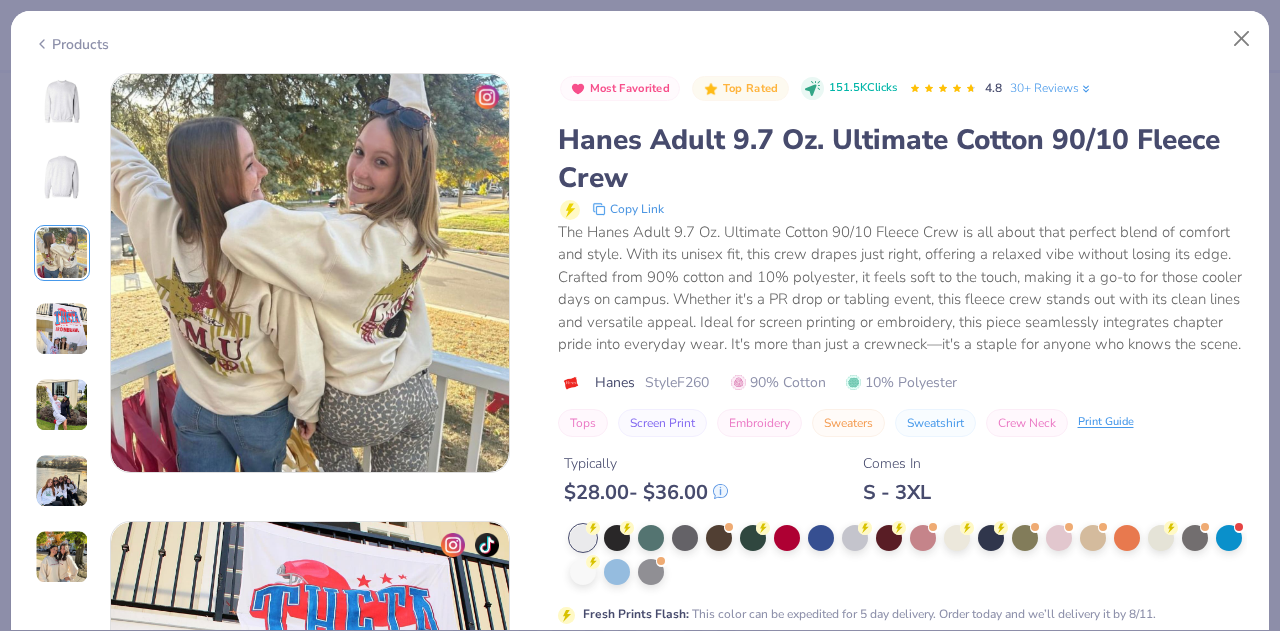 click at bounding box center (62, 329) 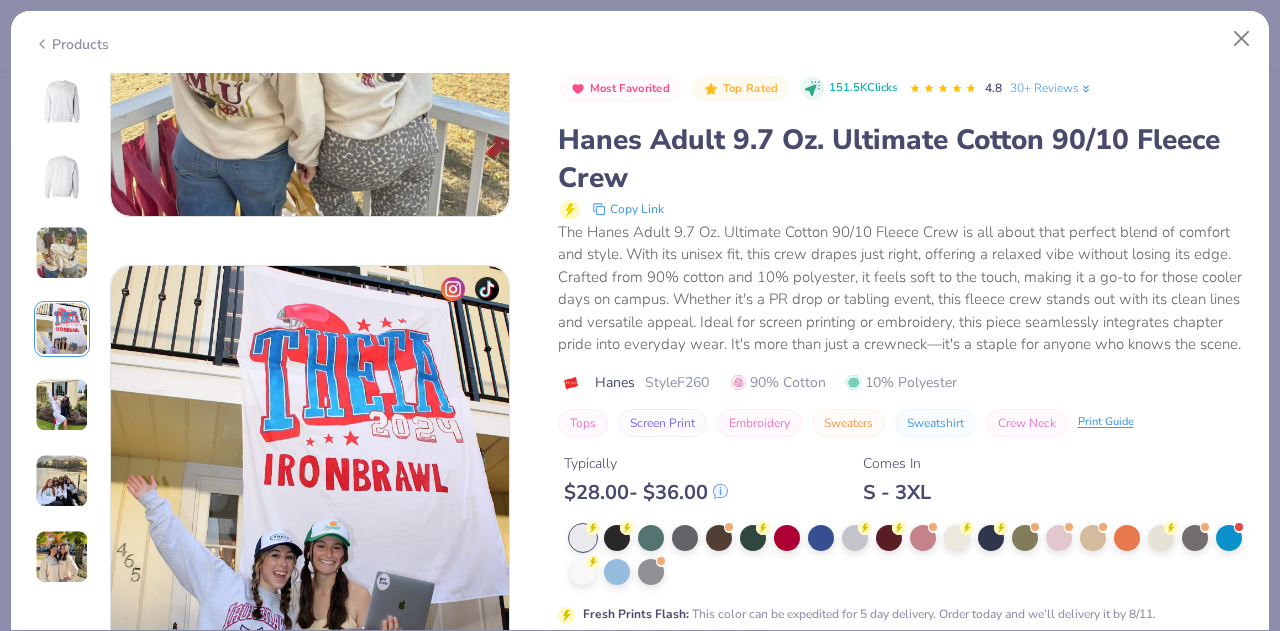 scroll, scrollTop: 1344, scrollLeft: 0, axis: vertical 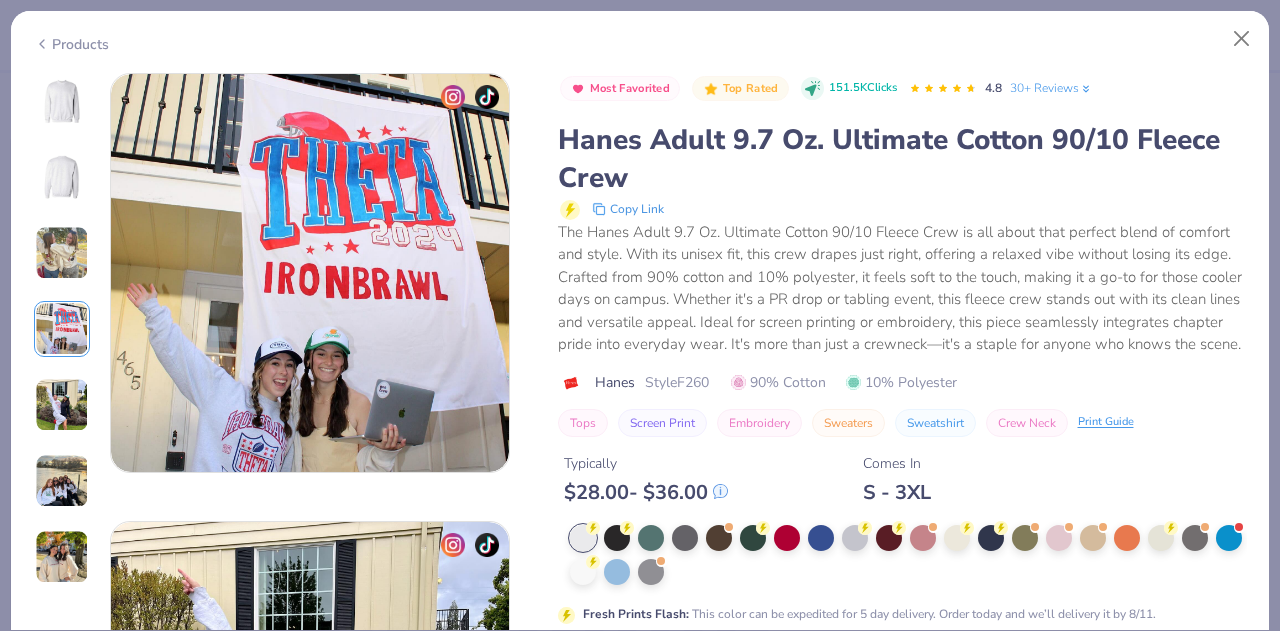 click at bounding box center [62, 405] 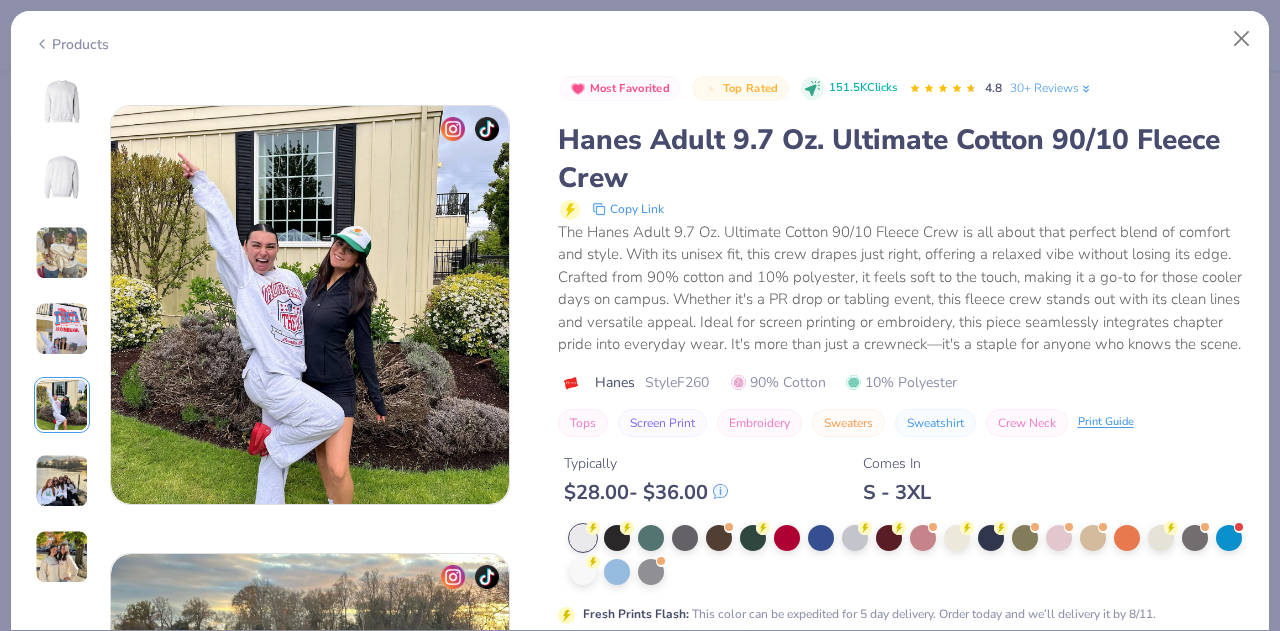 scroll, scrollTop: 1792, scrollLeft: 0, axis: vertical 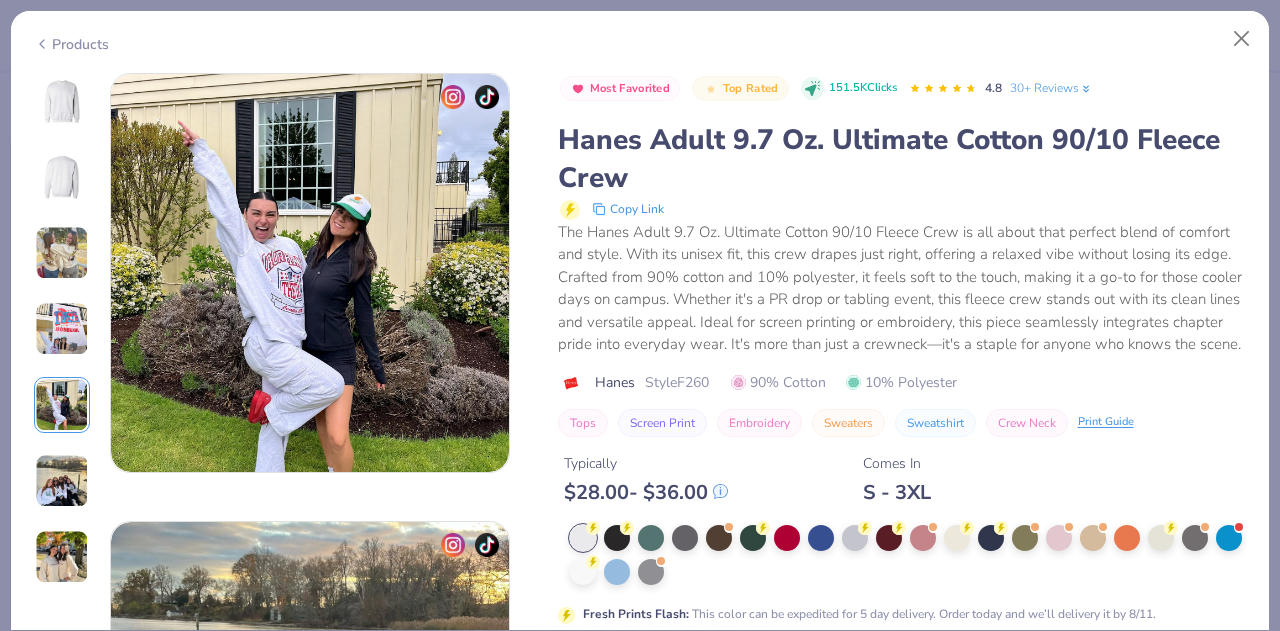 click at bounding box center (62, 481) 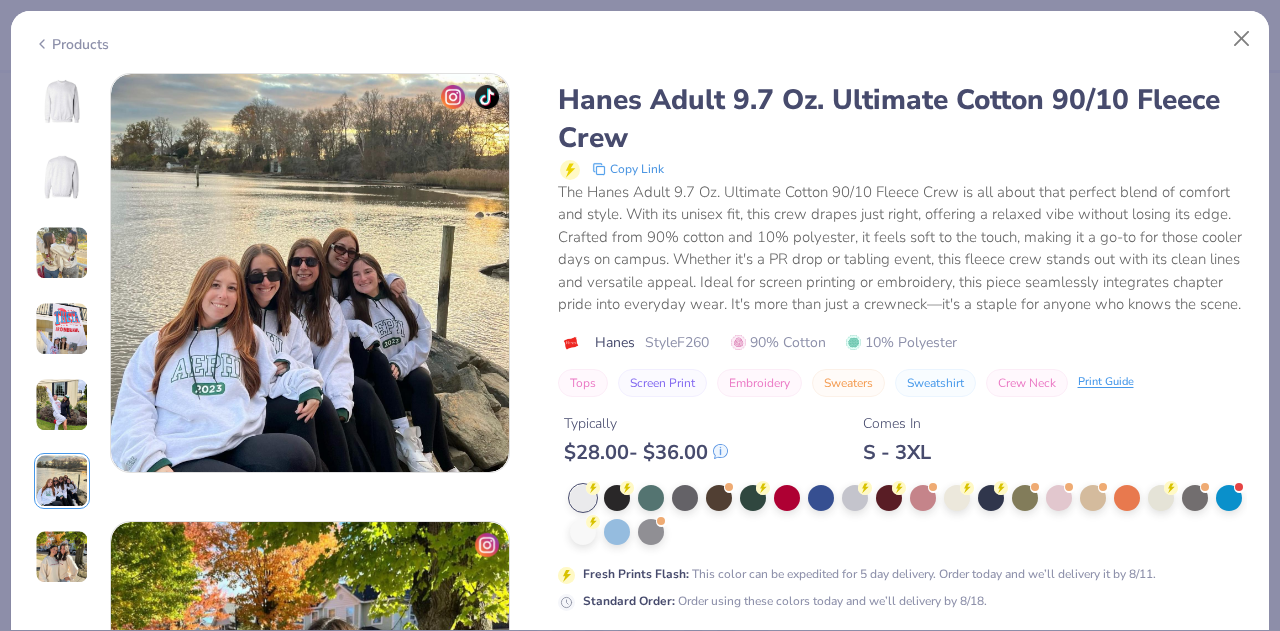 scroll, scrollTop: 2286, scrollLeft: 0, axis: vertical 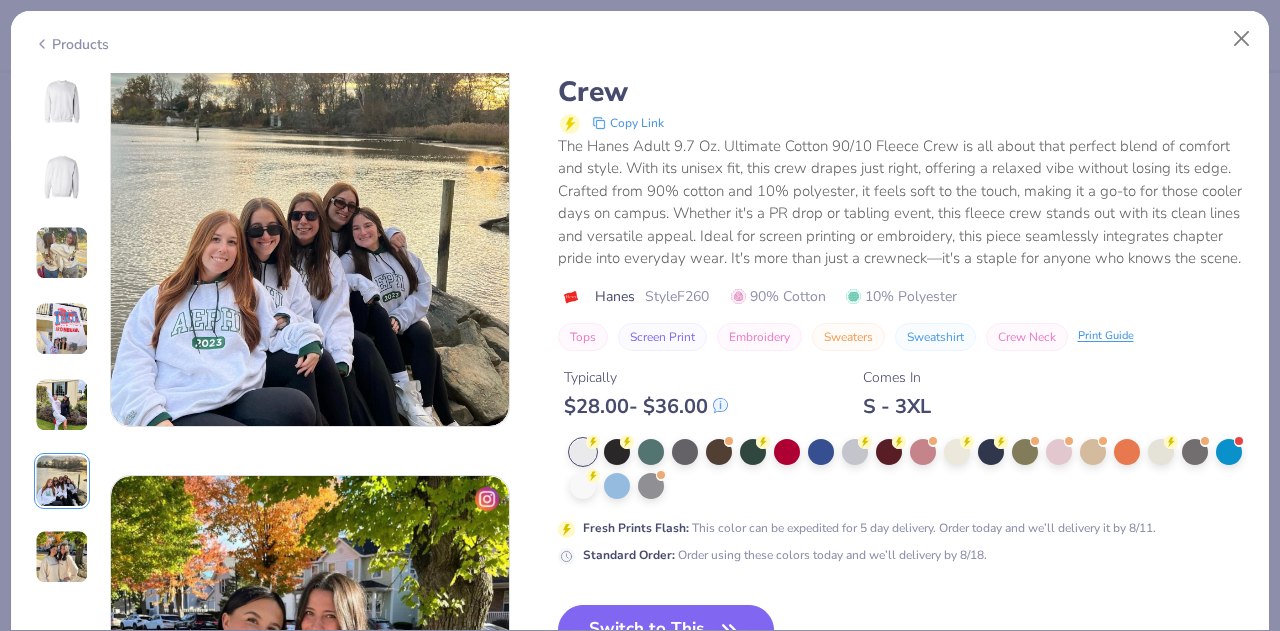 click at bounding box center [62, 557] 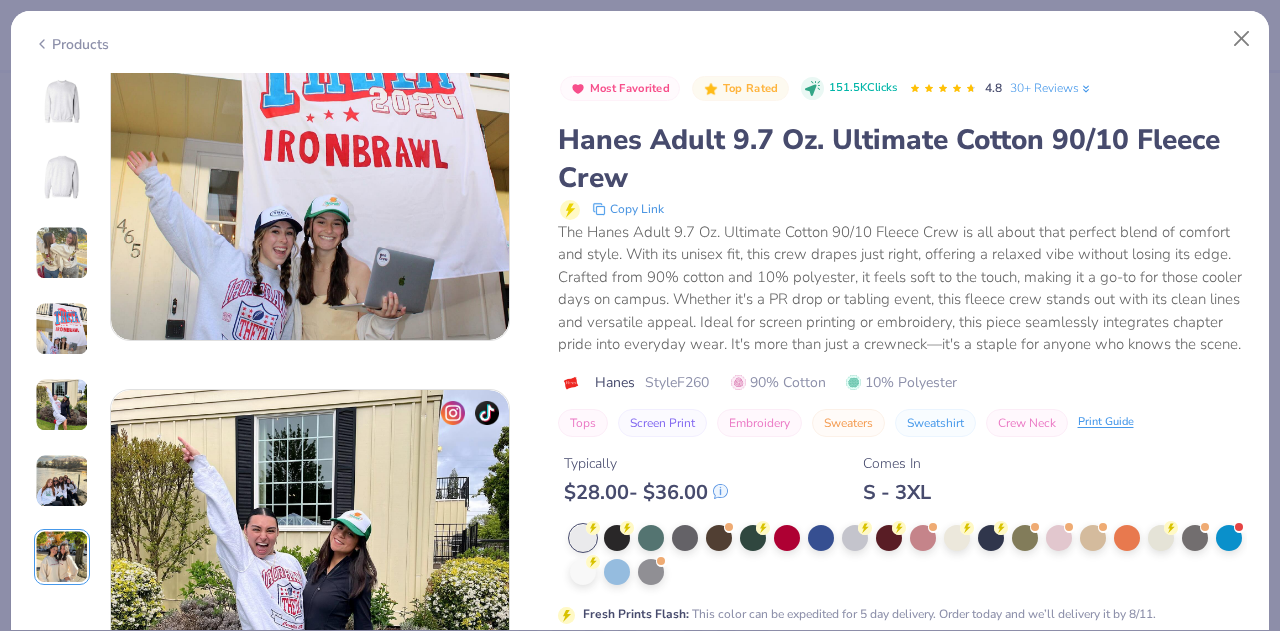 scroll, scrollTop: 1482, scrollLeft: 0, axis: vertical 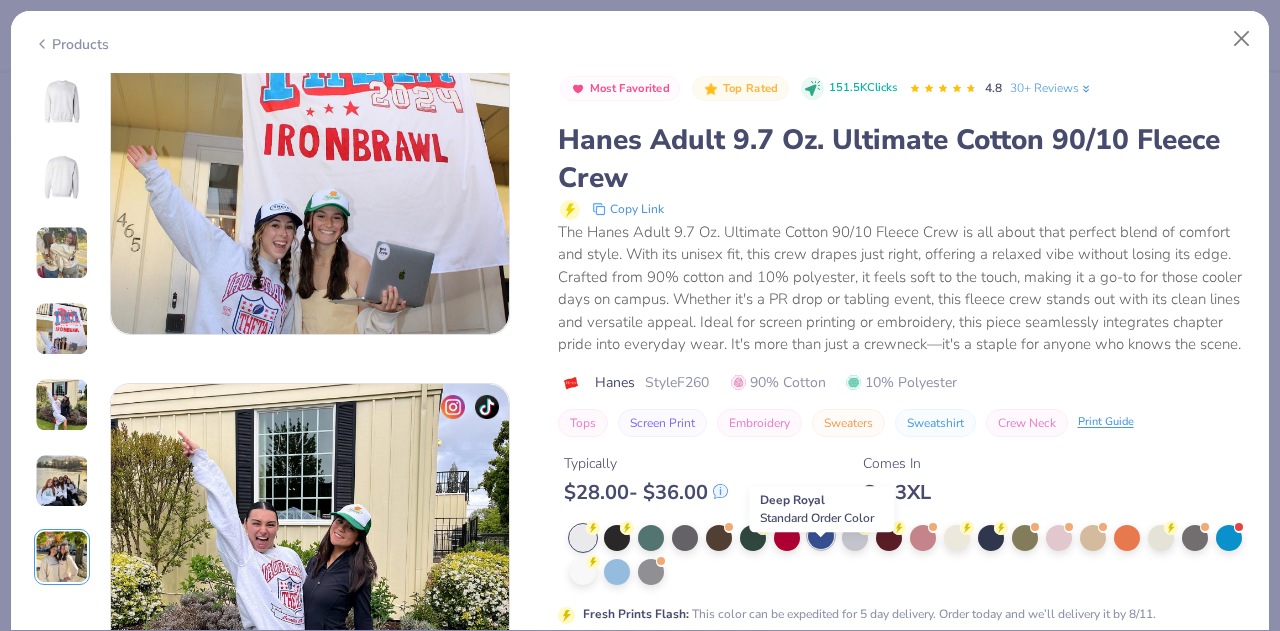 click at bounding box center (821, 536) 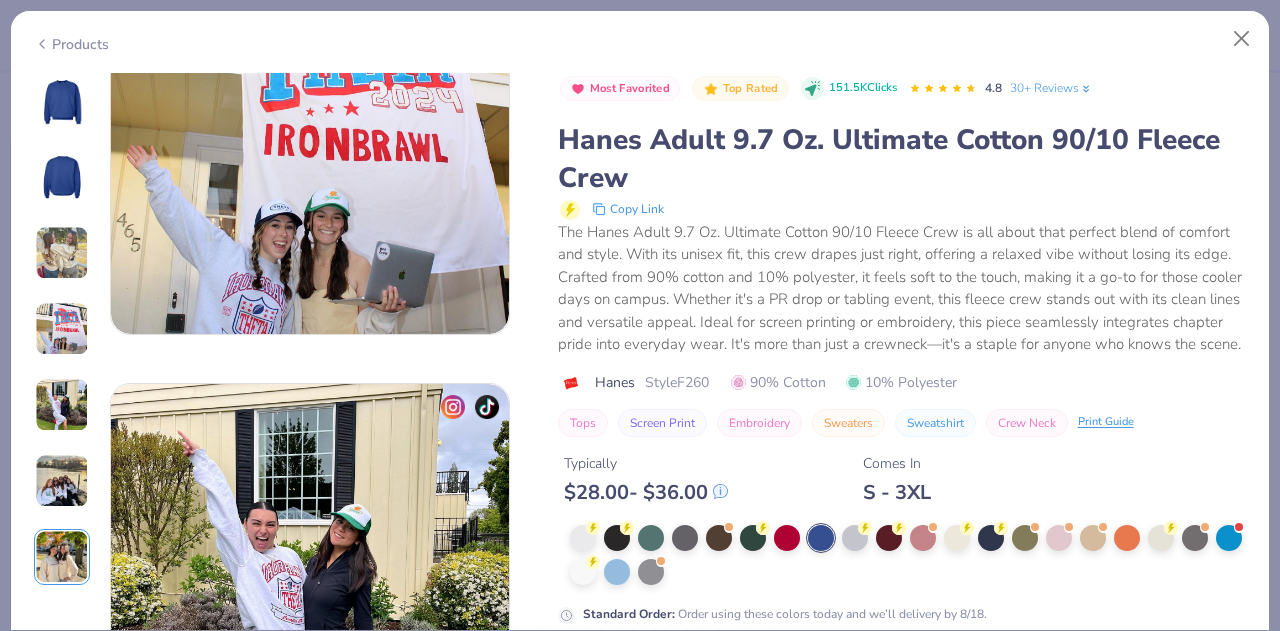 click at bounding box center (62, 101) 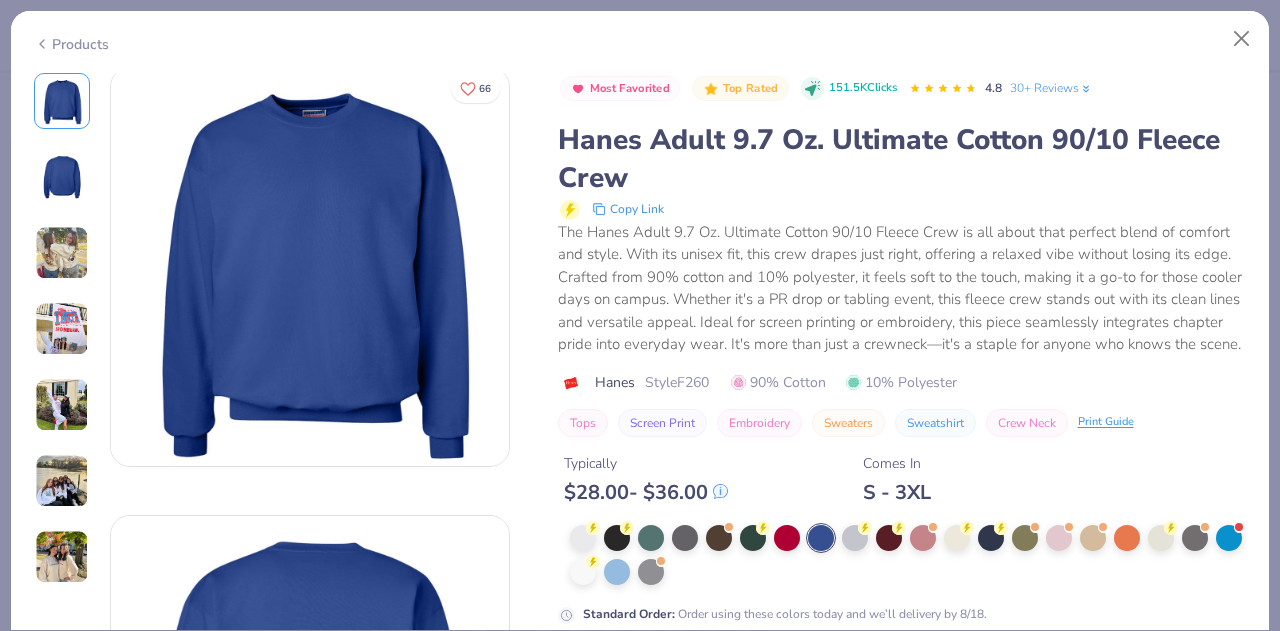 scroll, scrollTop: 0, scrollLeft: 0, axis: both 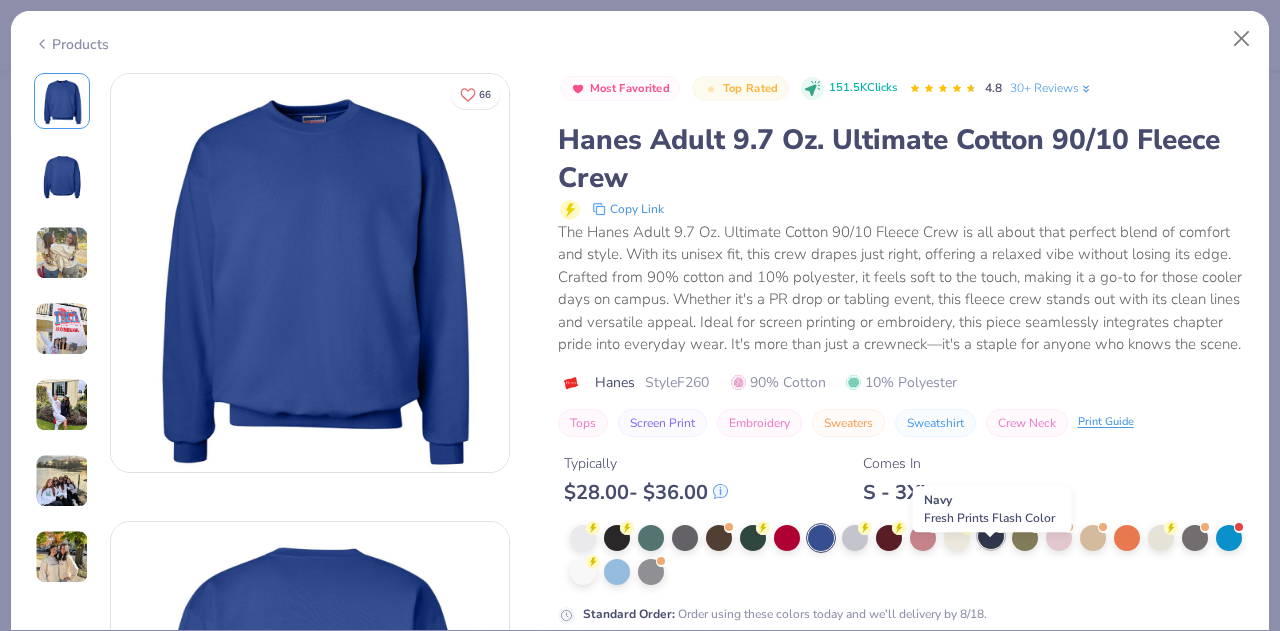 click at bounding box center [991, 536] 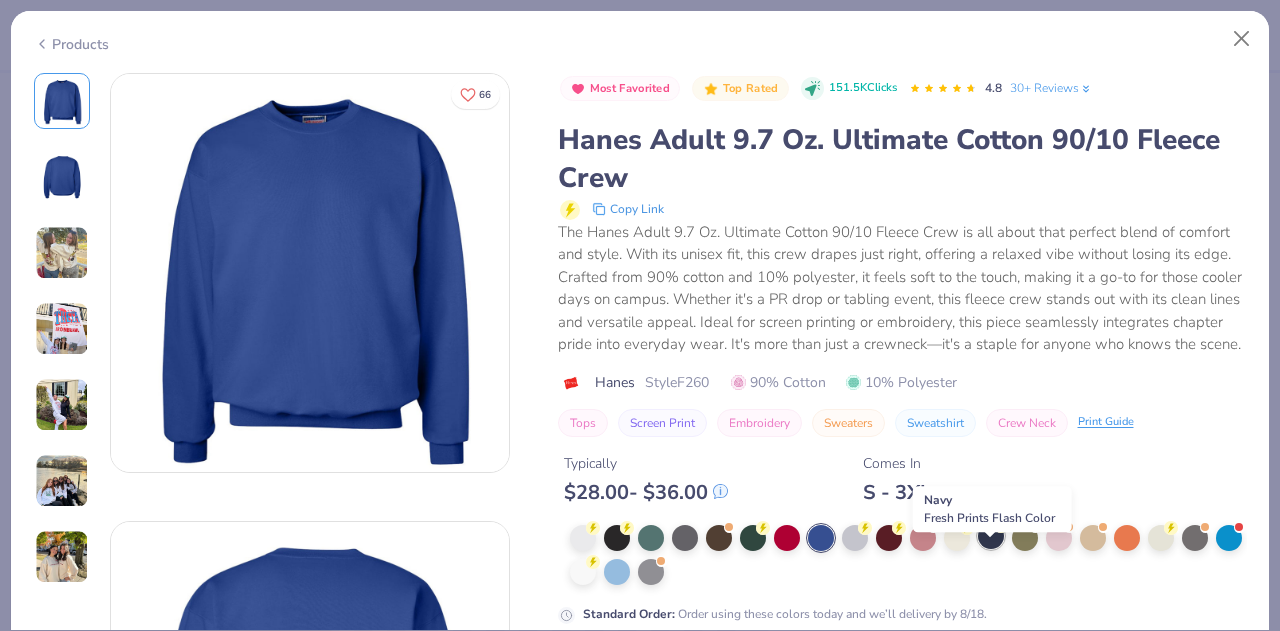 type on "x" 